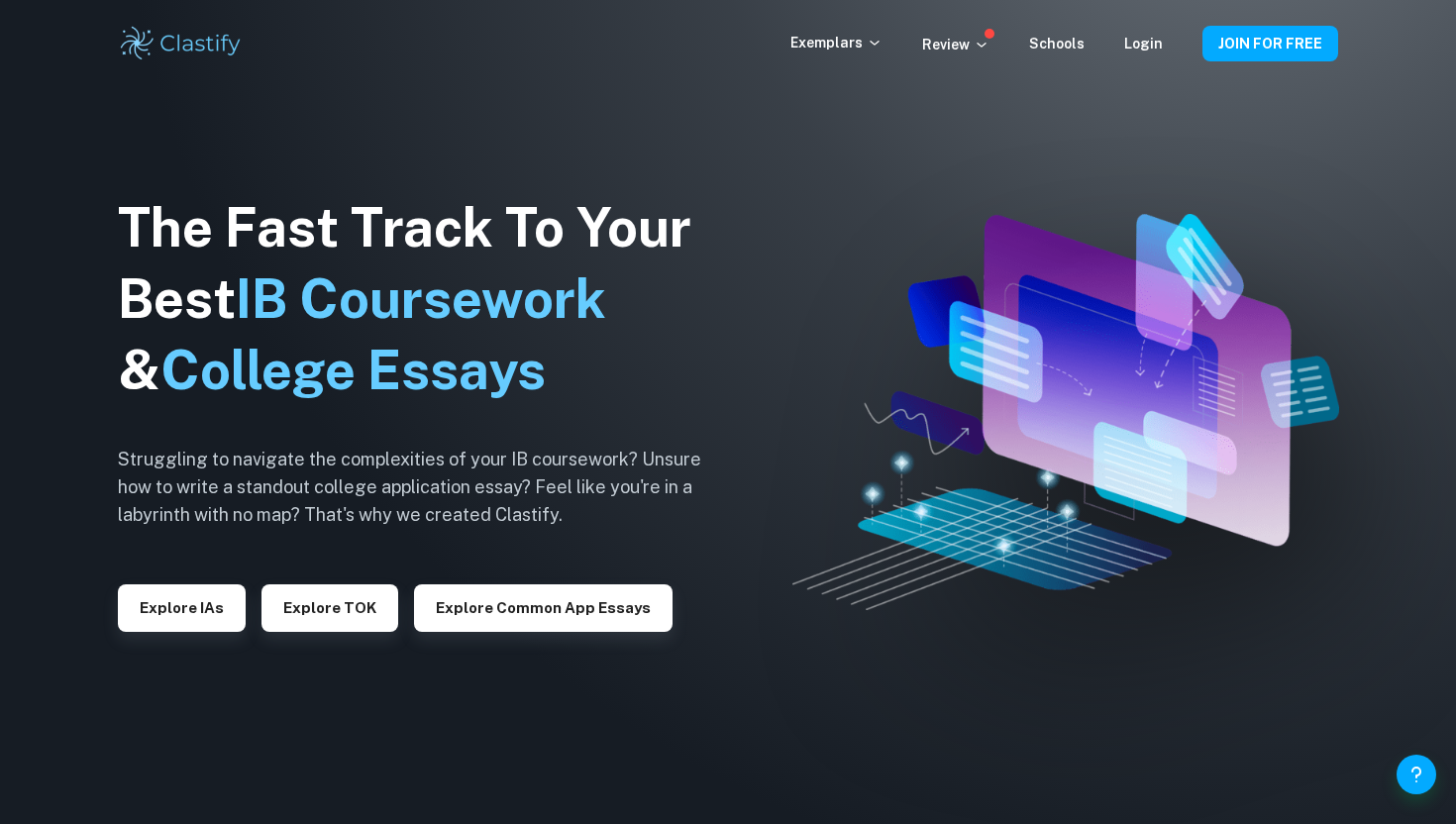 scroll, scrollTop: 0, scrollLeft: 0, axis: both 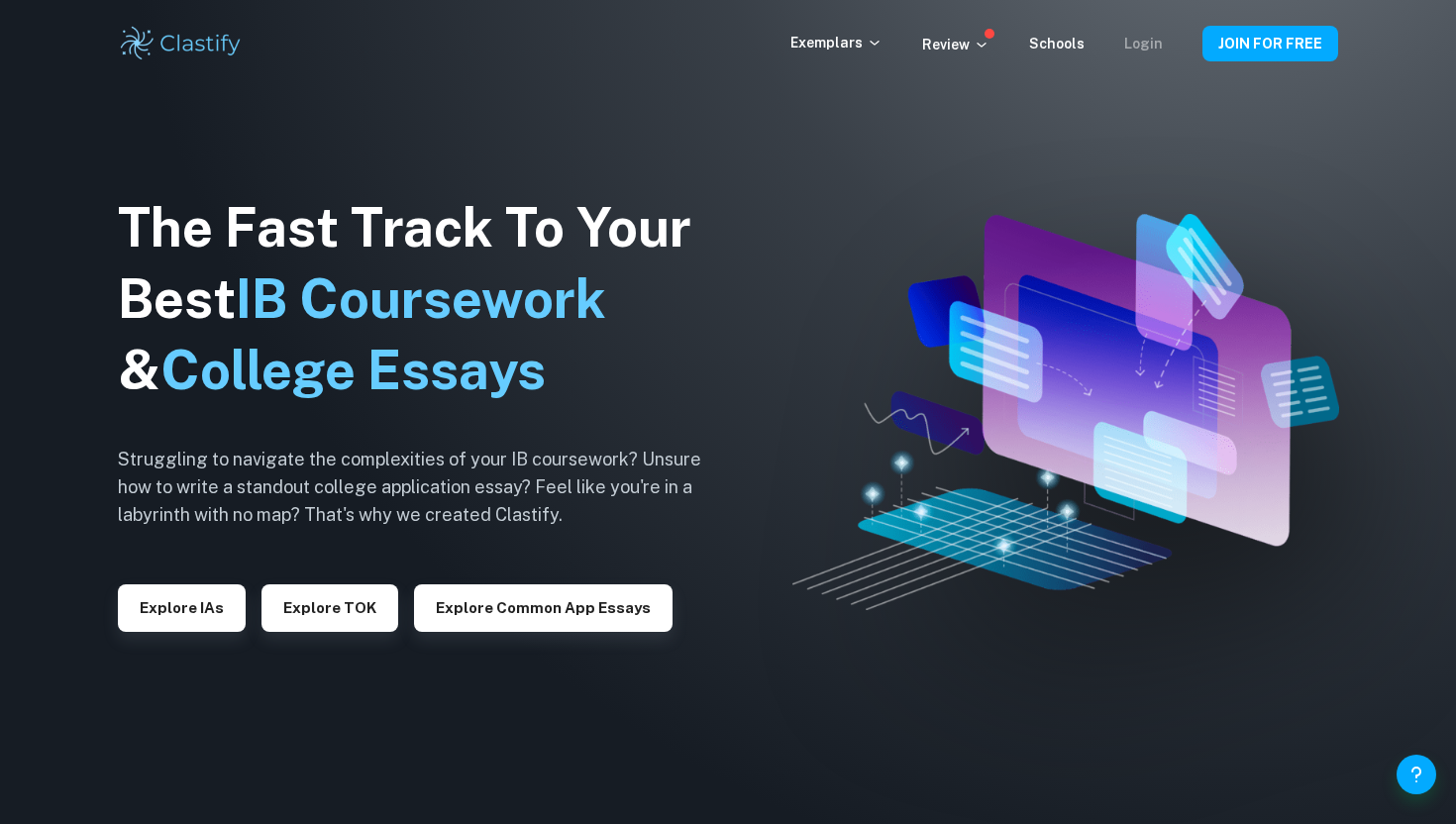 click on "Login" at bounding box center [1143, 44] 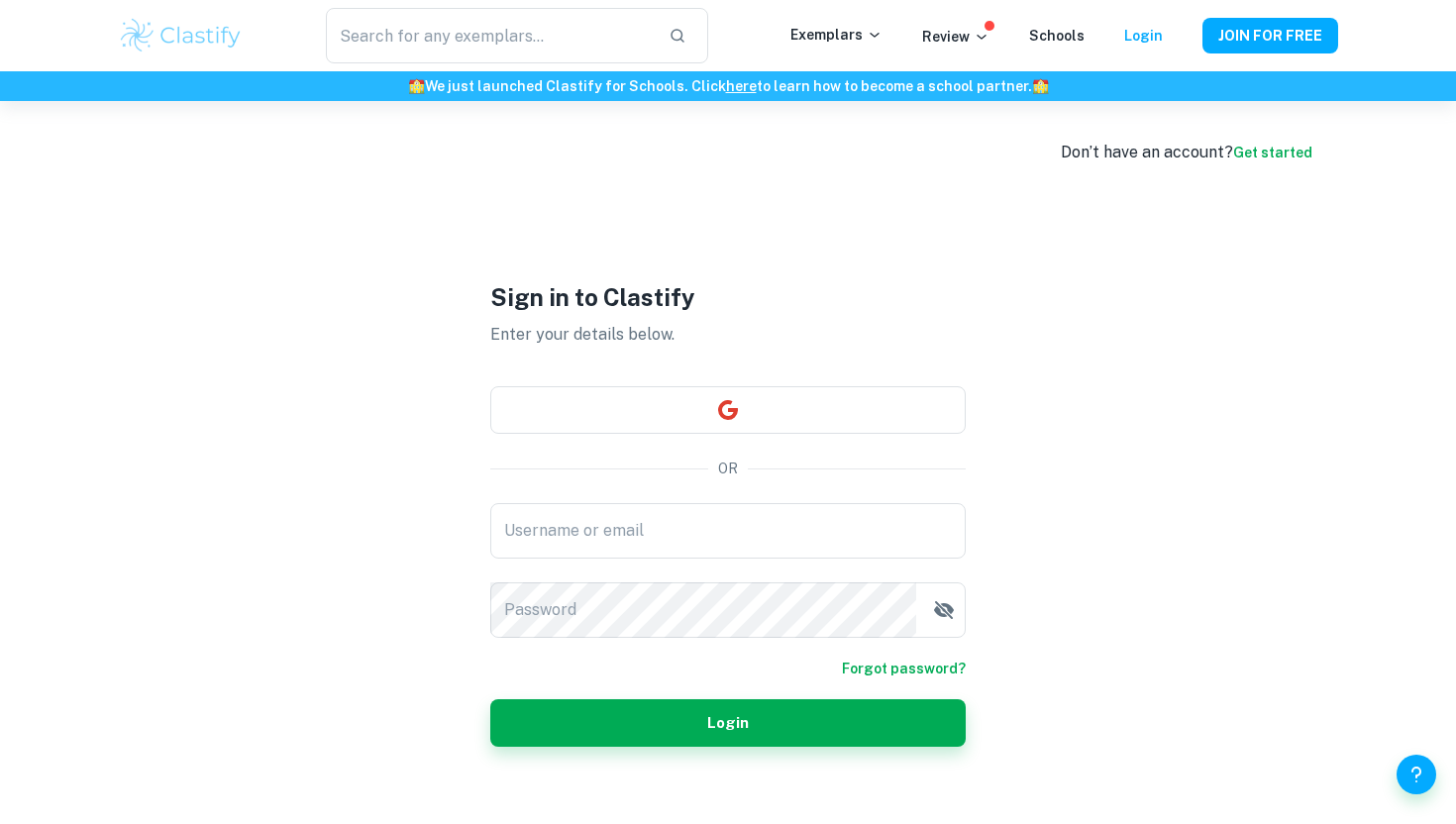 type on "[EMAIL]" 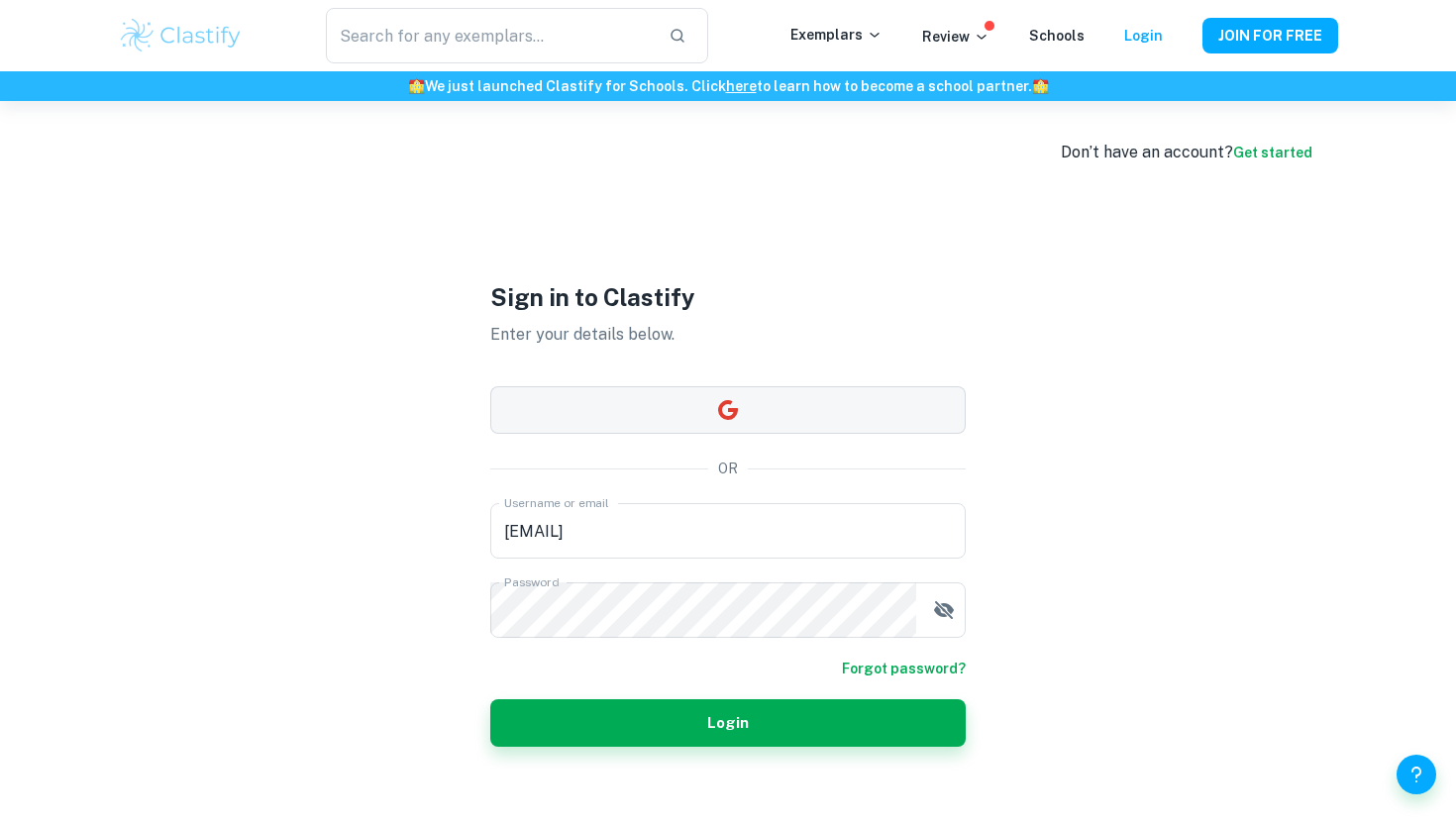 click at bounding box center [728, 410] 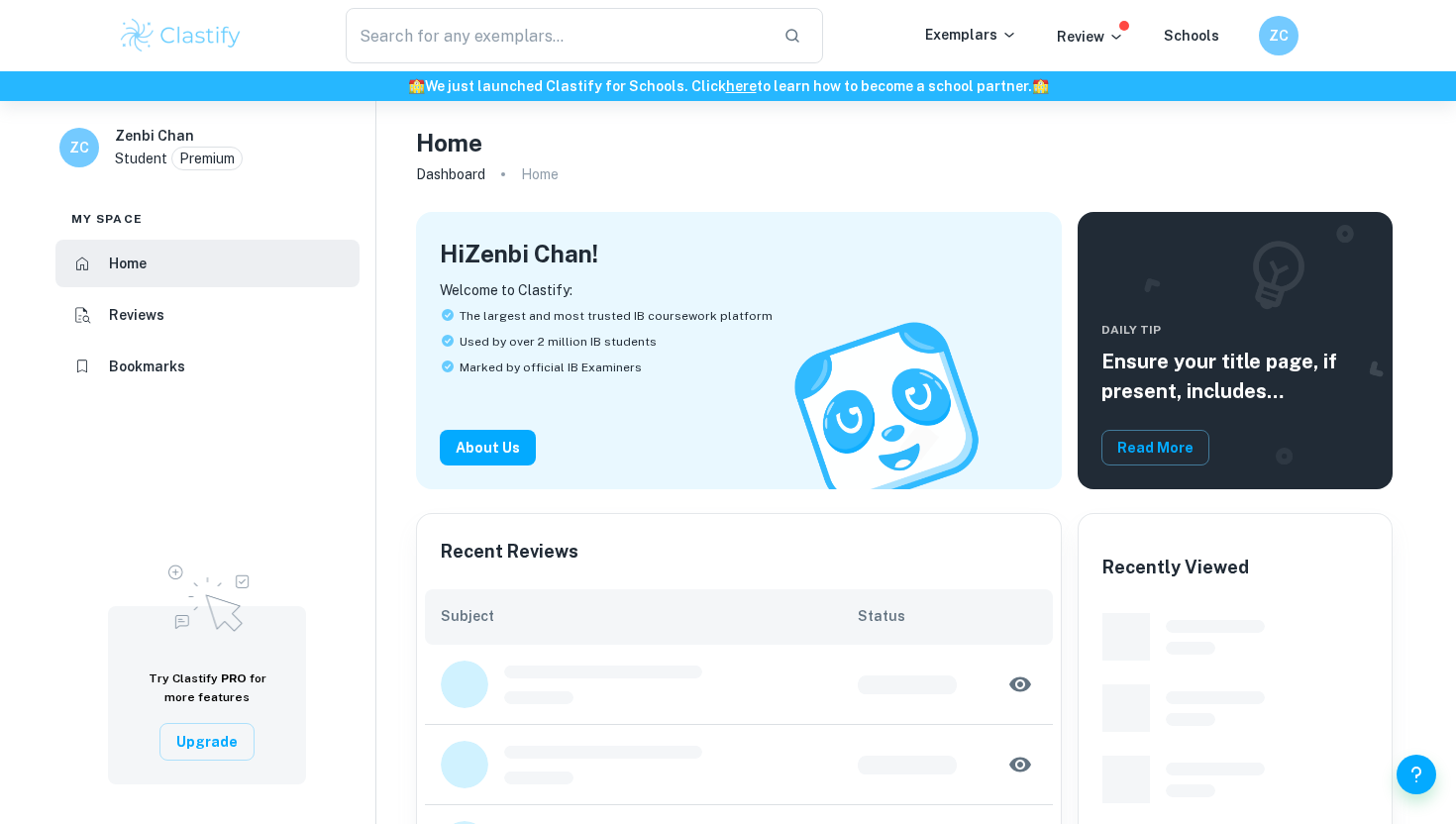 scroll, scrollTop: 0, scrollLeft: 0, axis: both 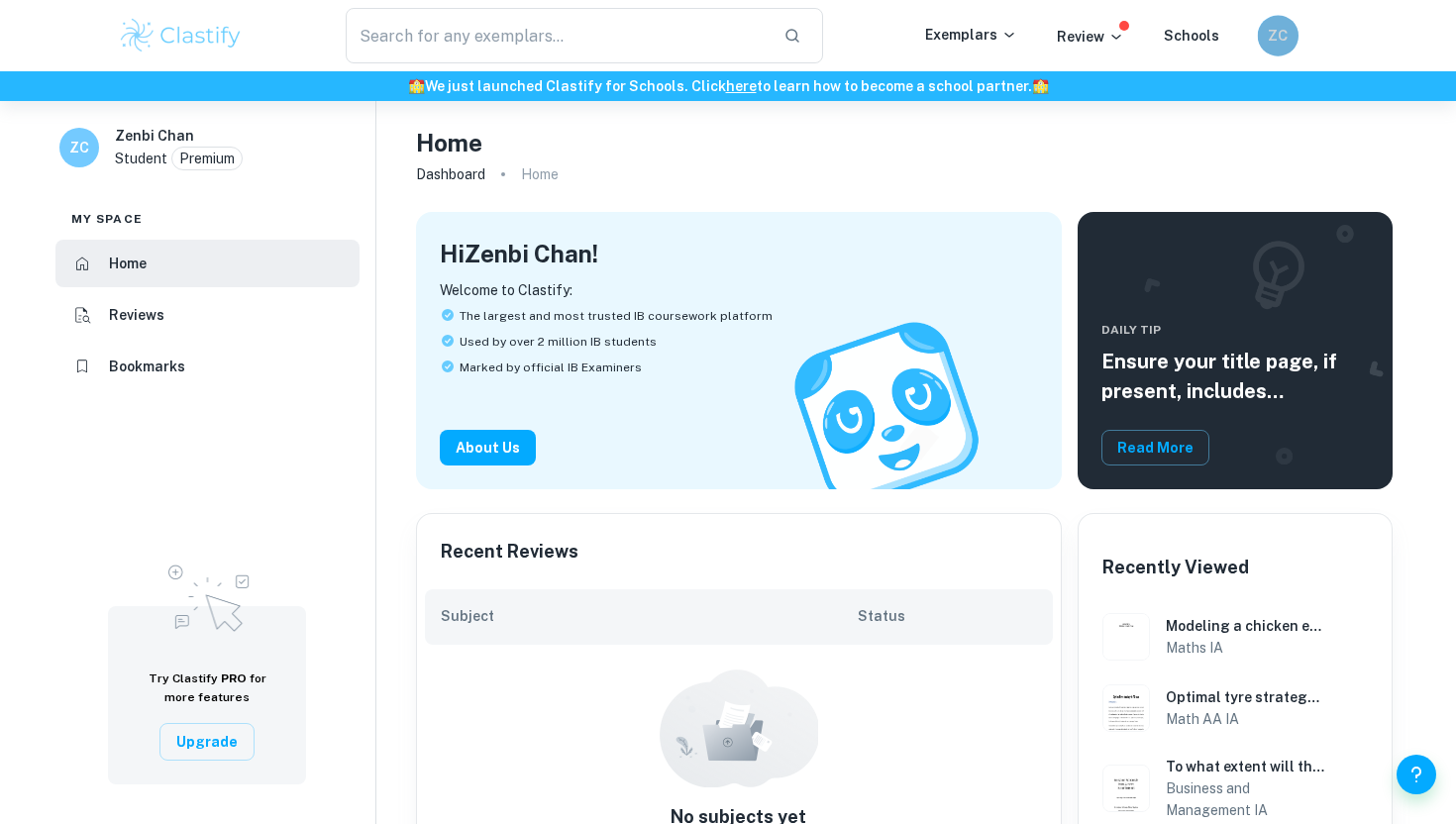 click on "ZC" at bounding box center [1278, 35] 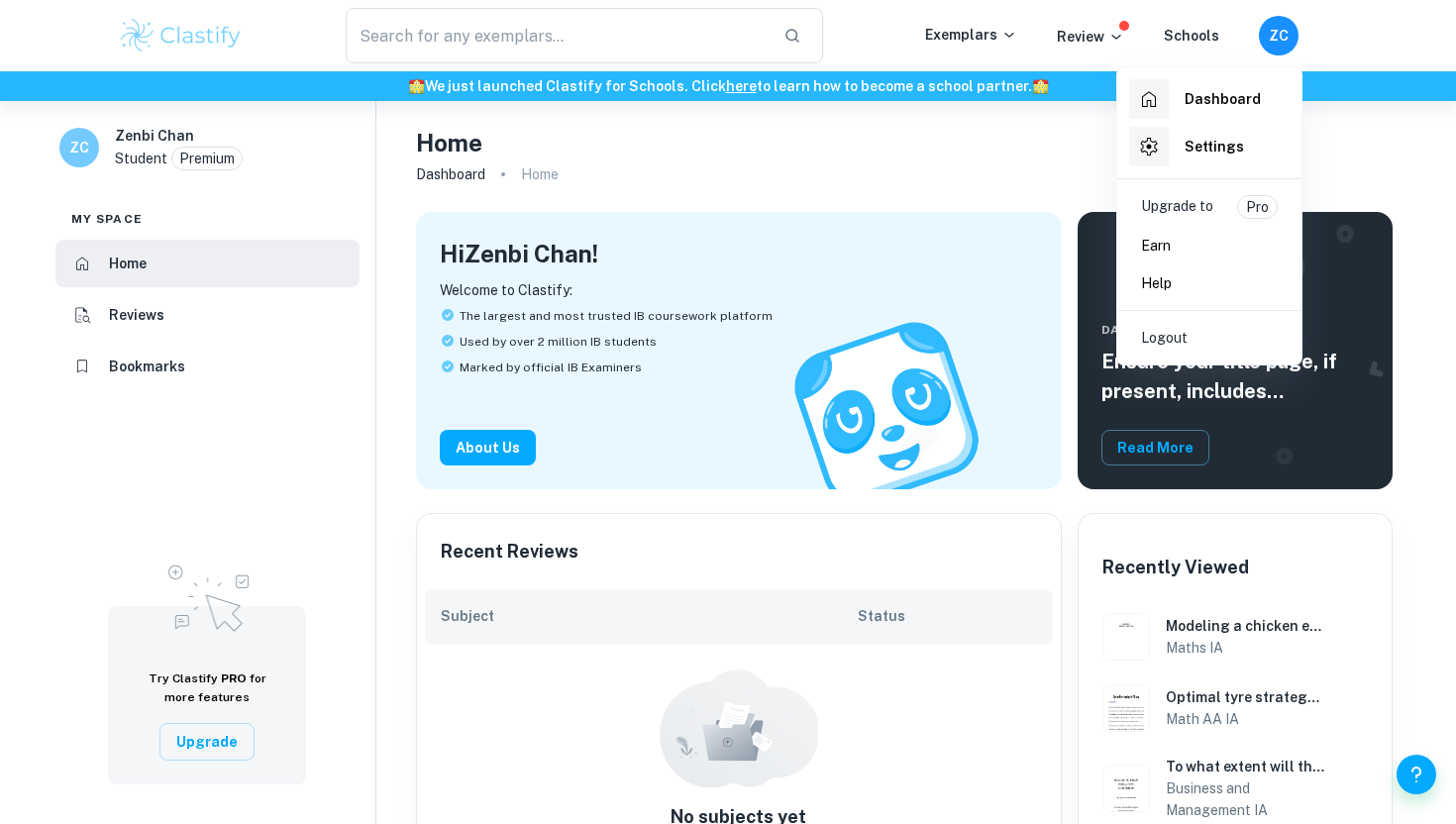 click at bounding box center (728, 412) 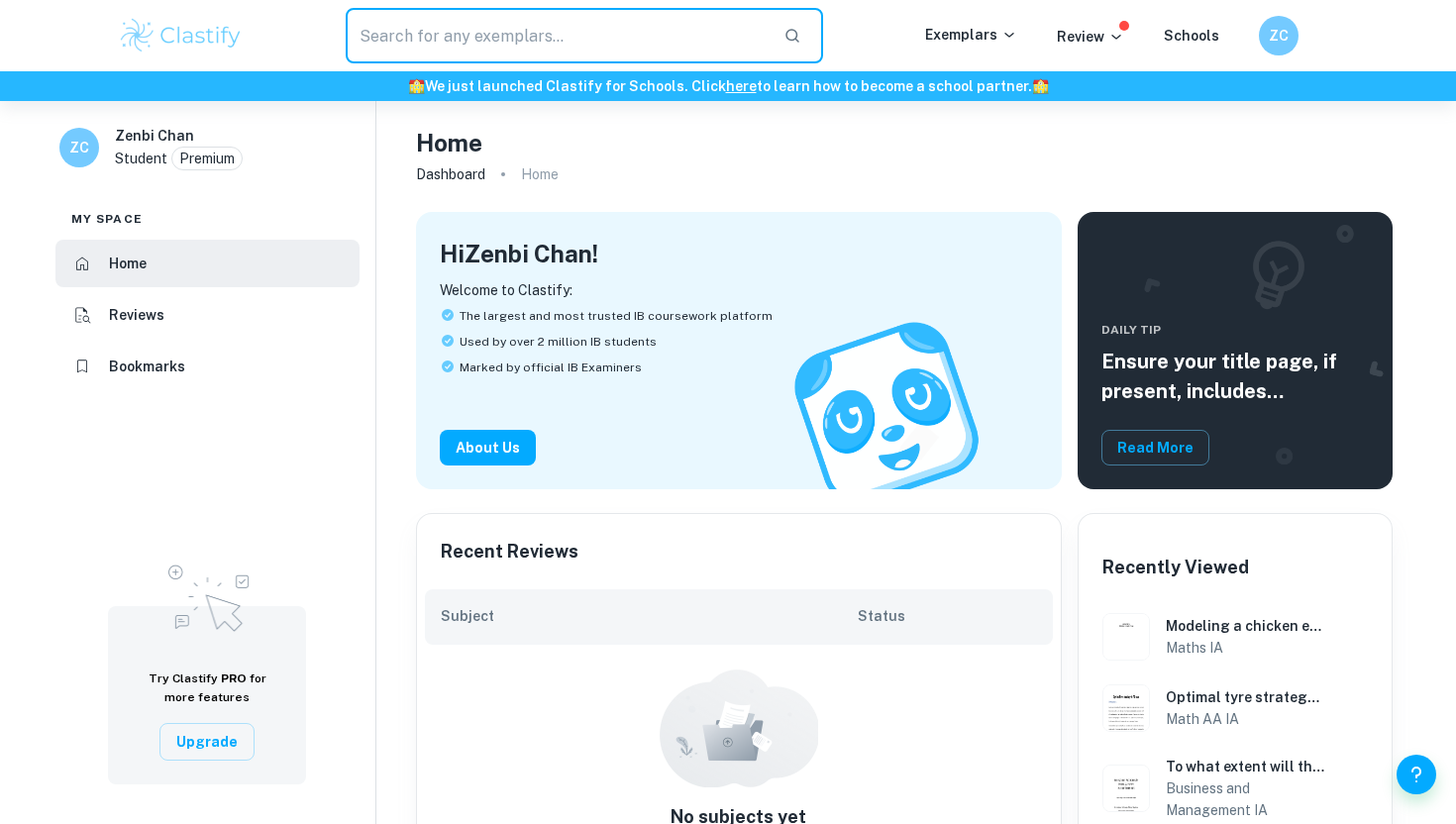 click at bounding box center [557, 36] 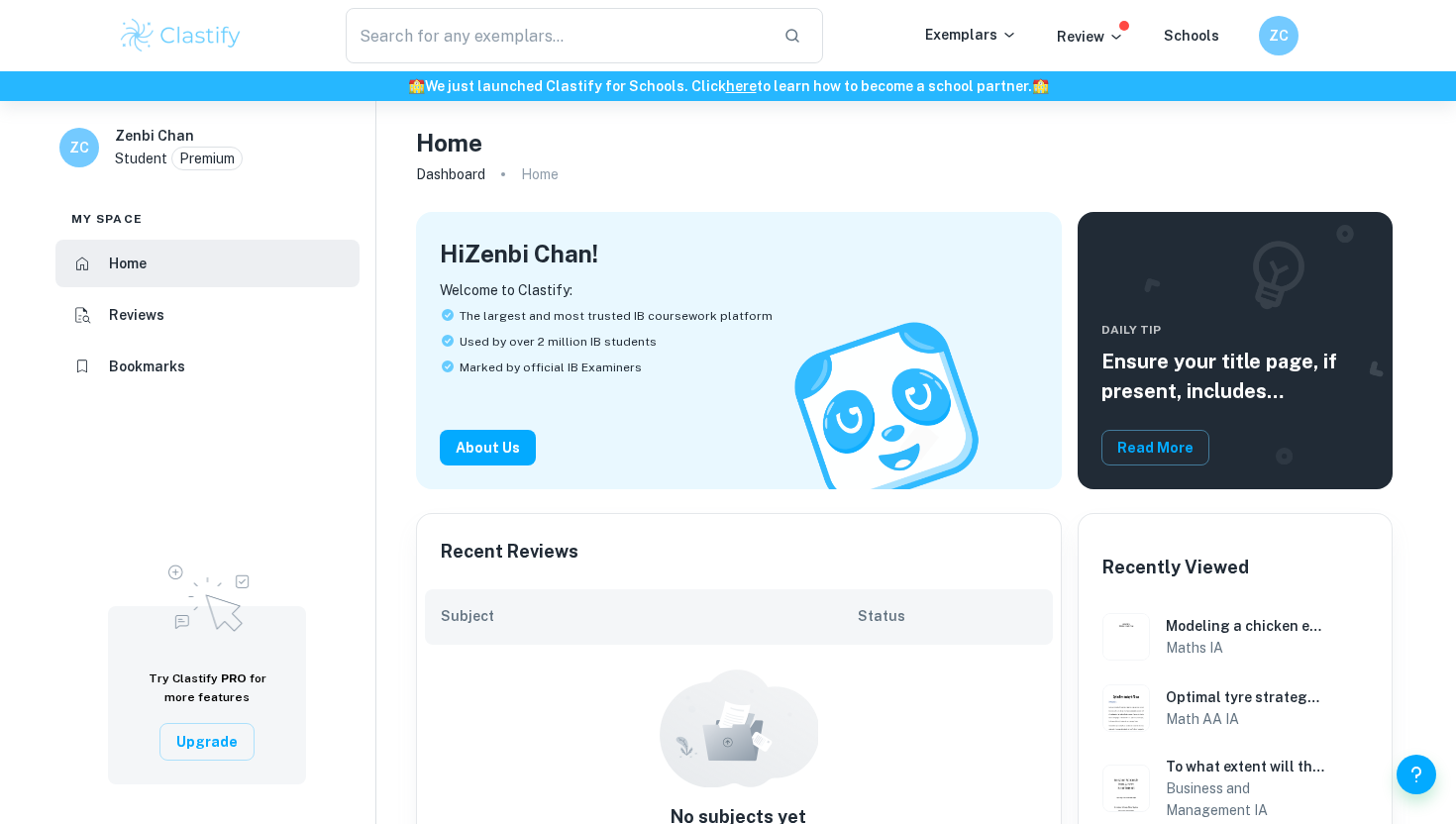 click on "Exemplars" at bounding box center [990, 36] 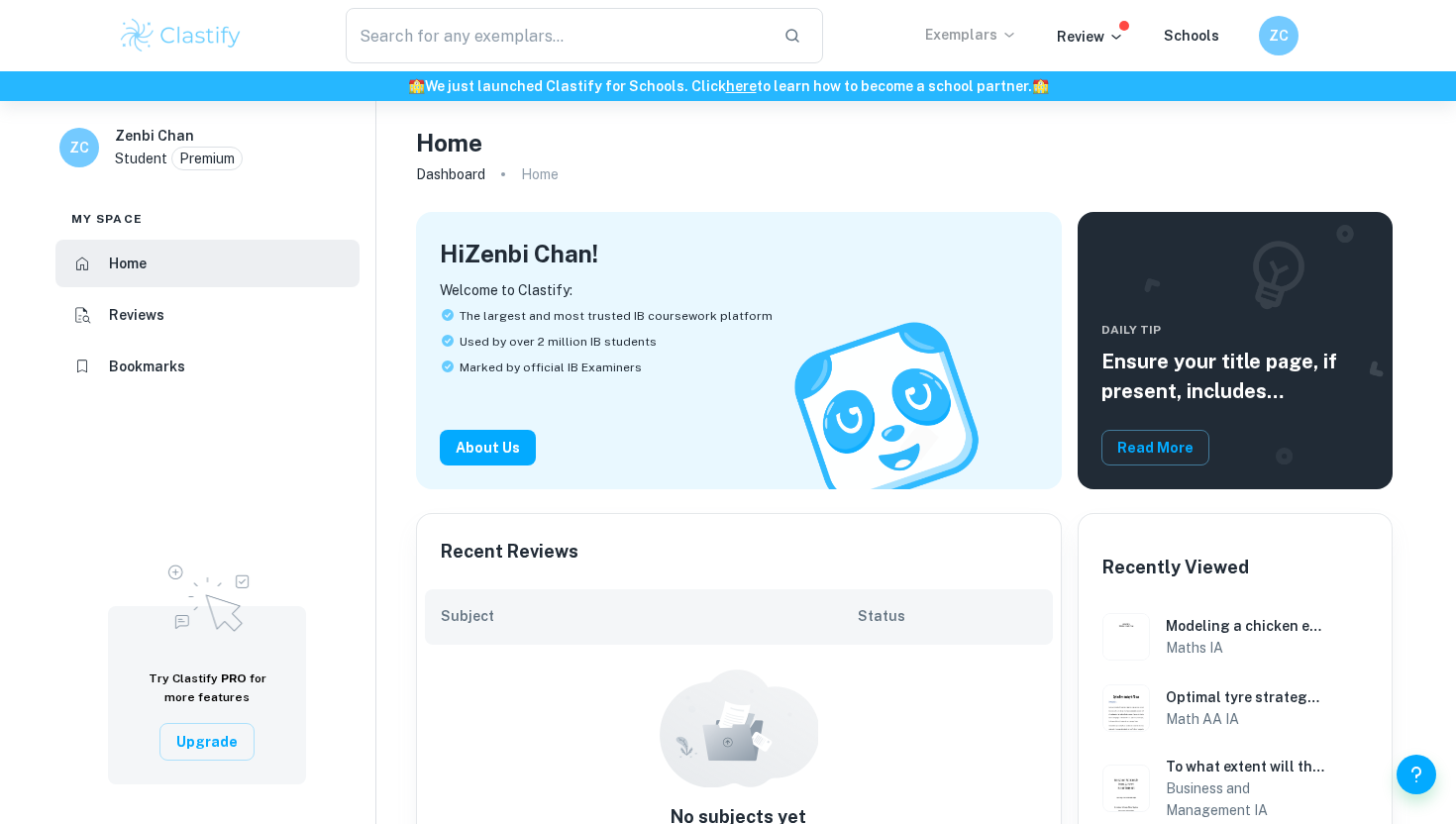 click on "Exemplars" at bounding box center [971, 35] 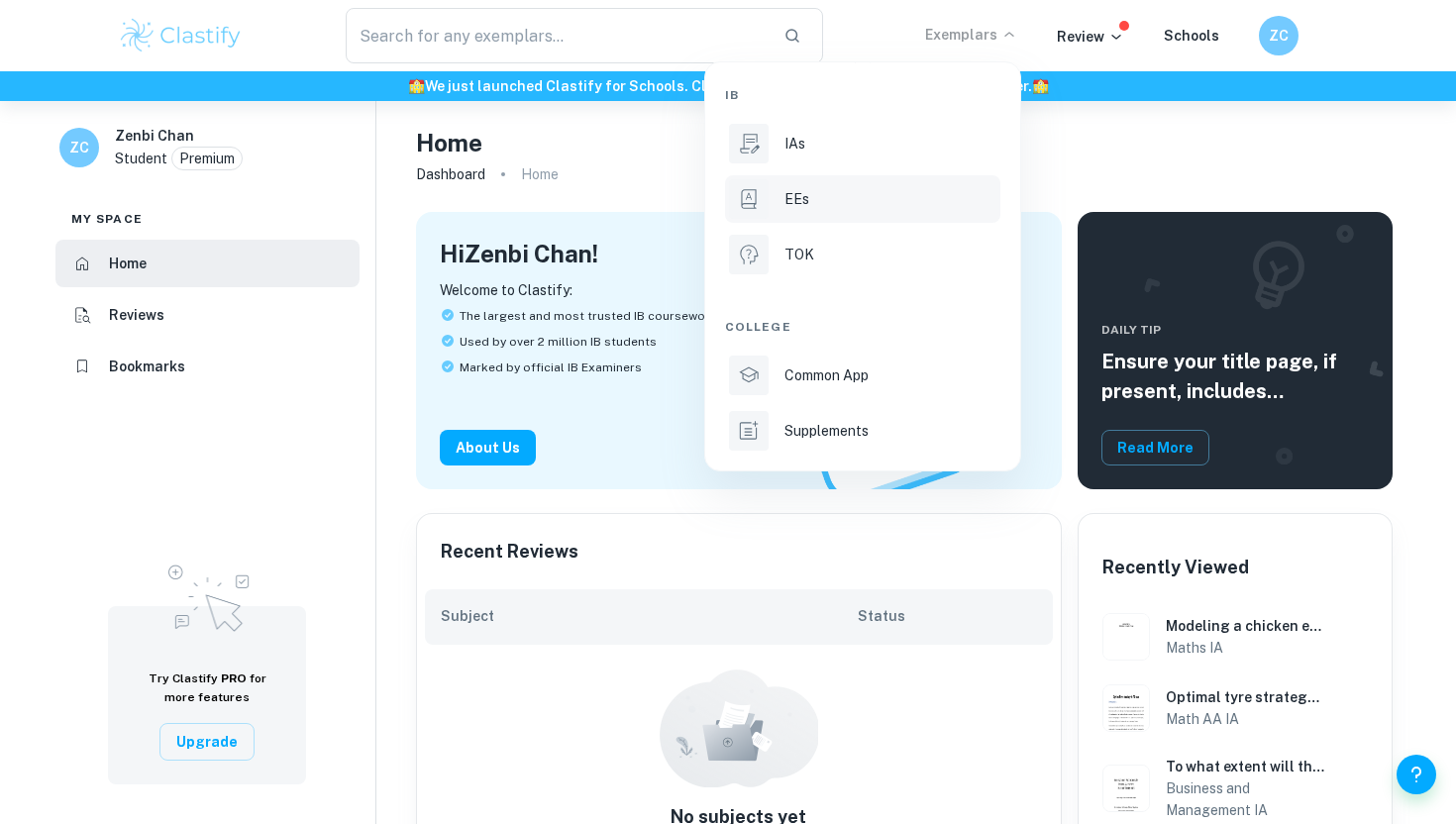 click on "EEs" at bounding box center (863, 199) 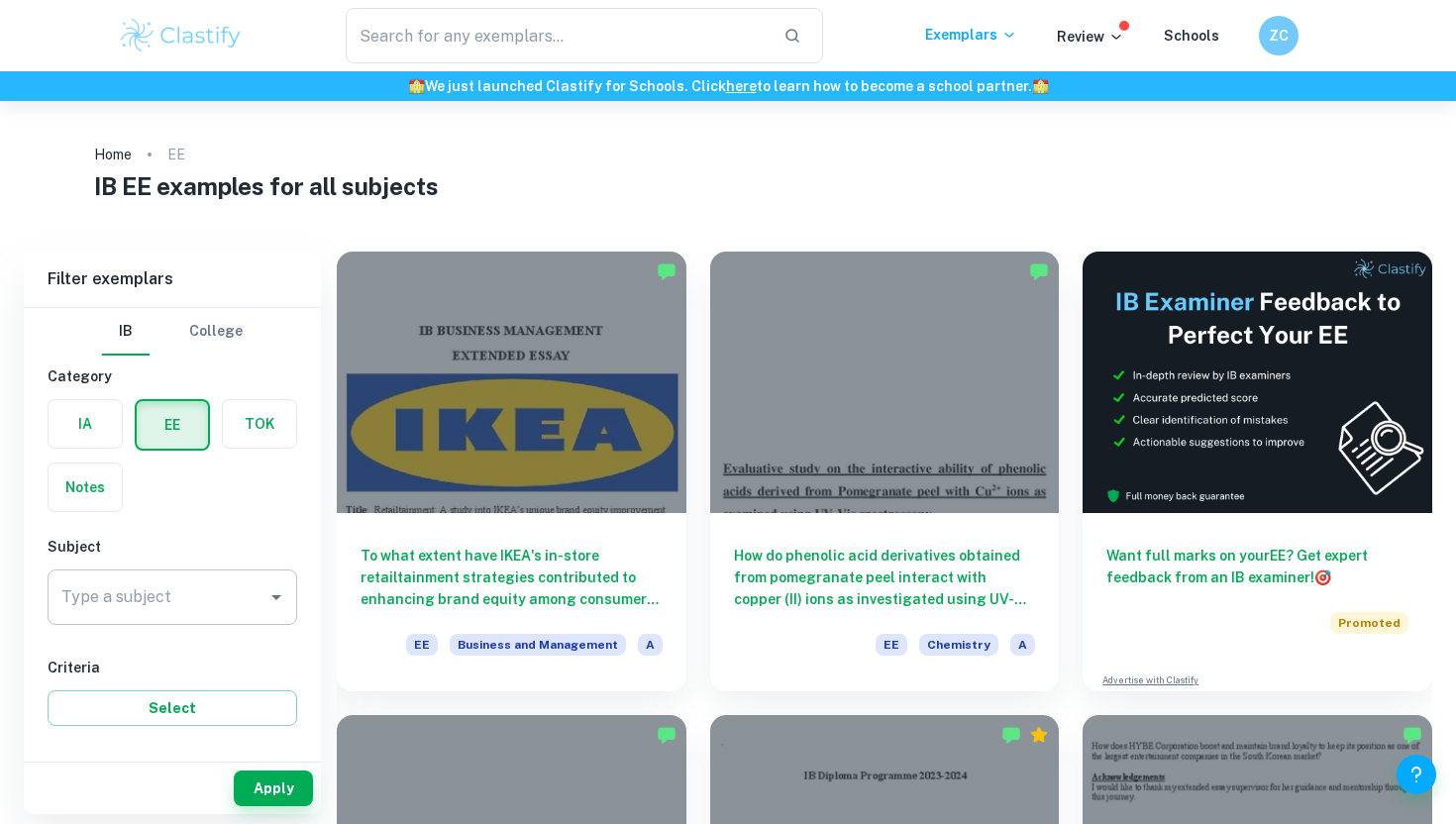 click on "Type a subject" at bounding box center [157, 597] 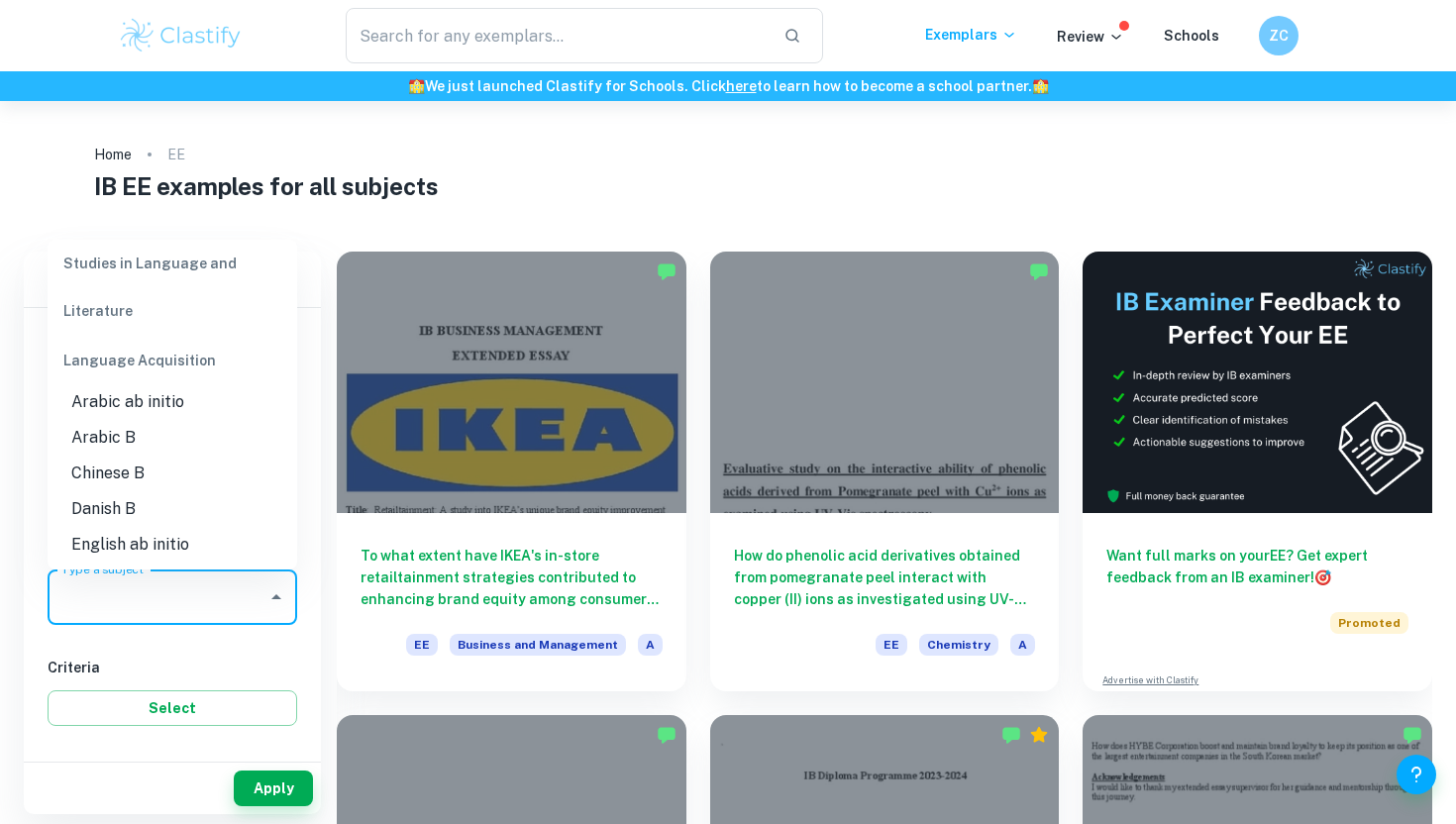 scroll, scrollTop: 898, scrollLeft: 0, axis: vertical 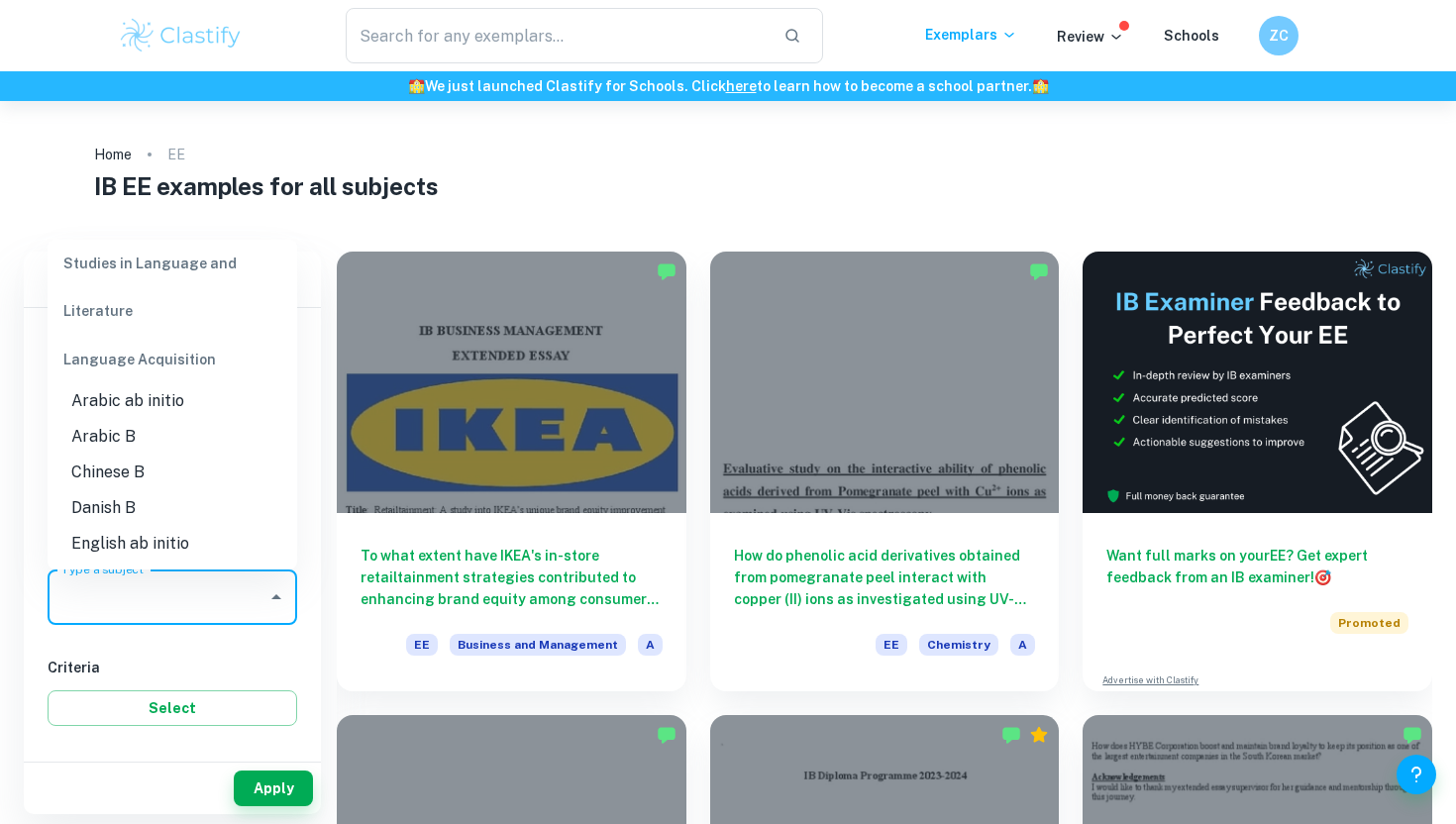 type on "o" 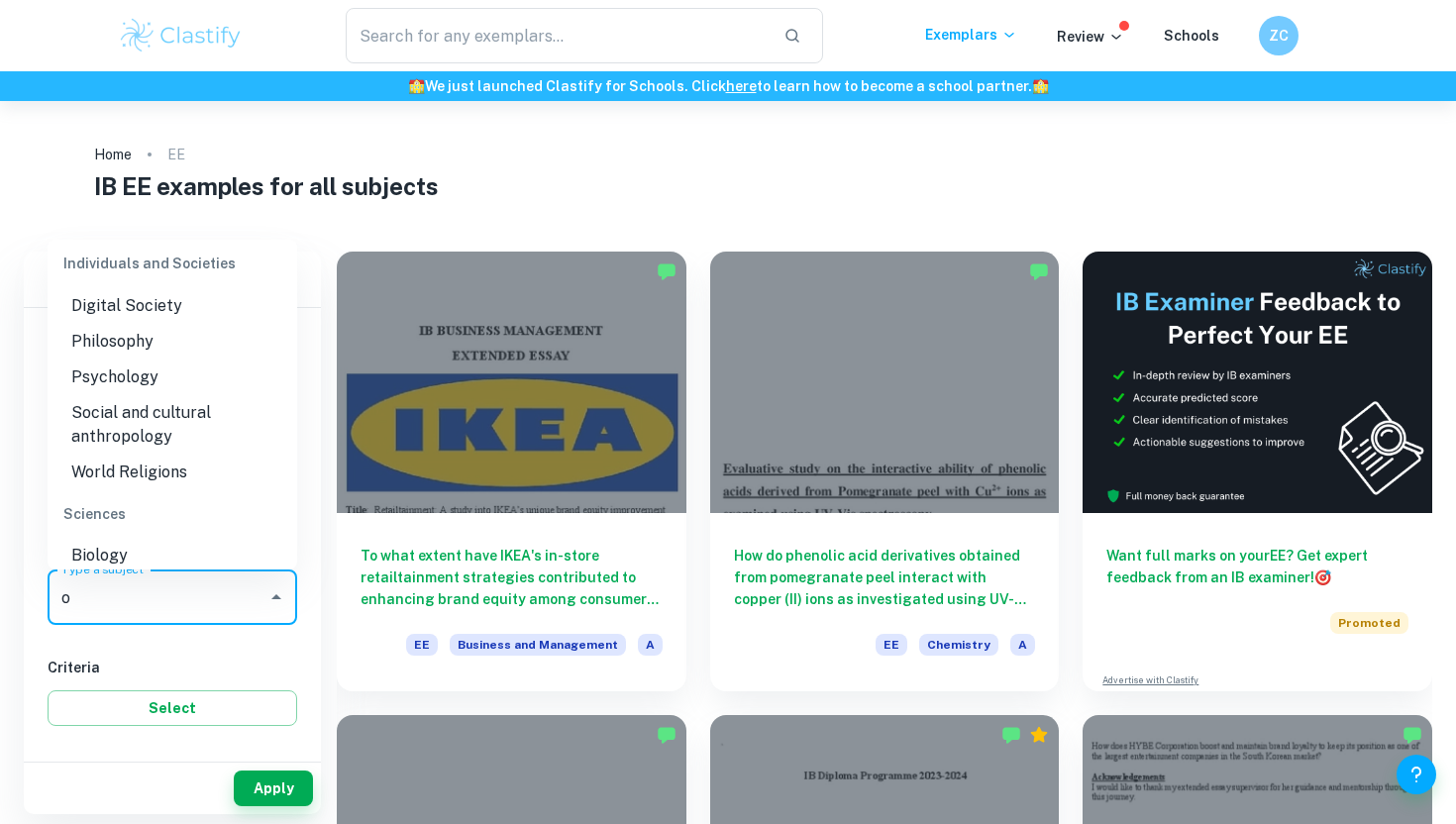 scroll, scrollTop: 0, scrollLeft: 0, axis: both 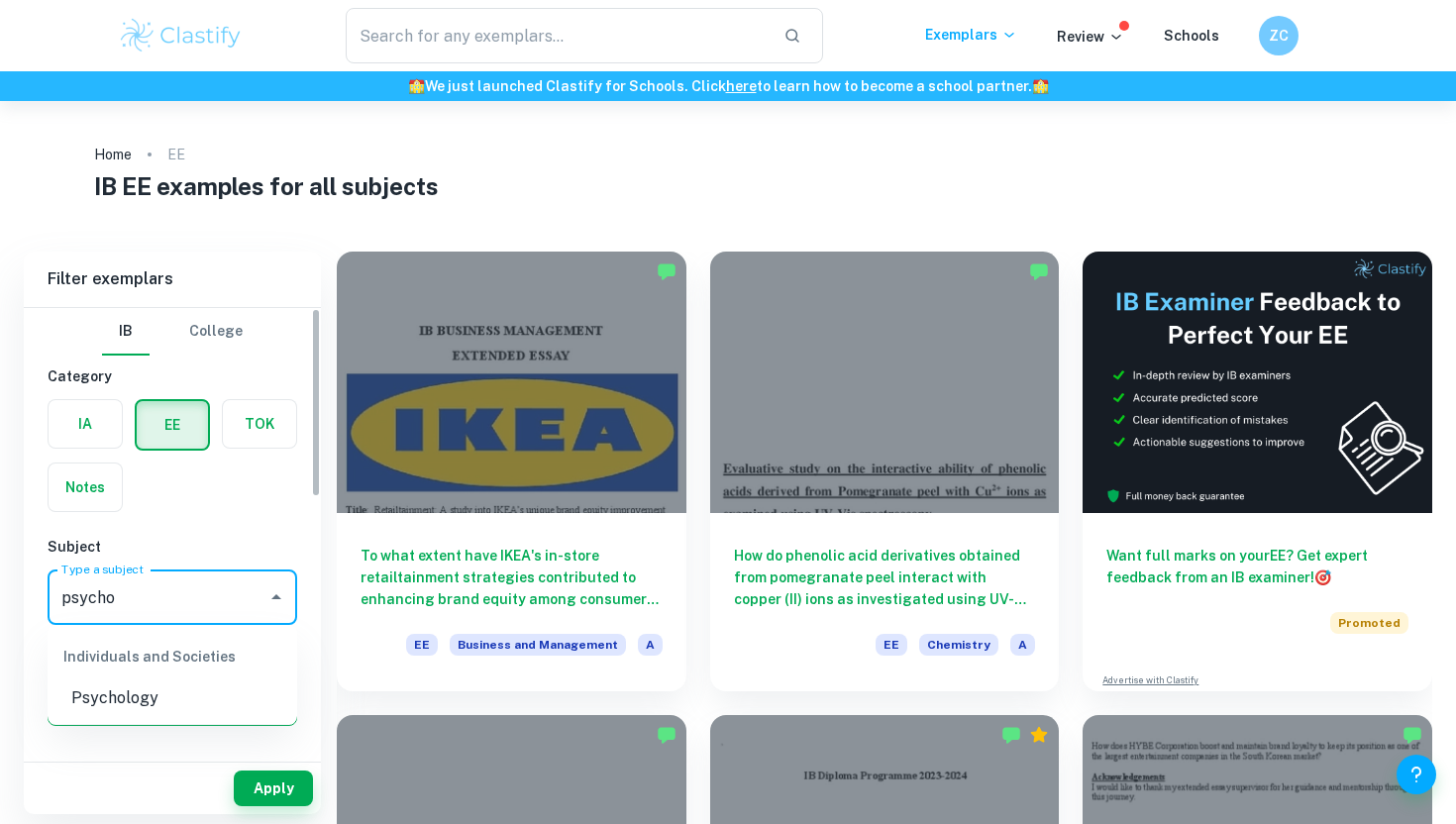 click on "Psychology" at bounding box center (172, 698) 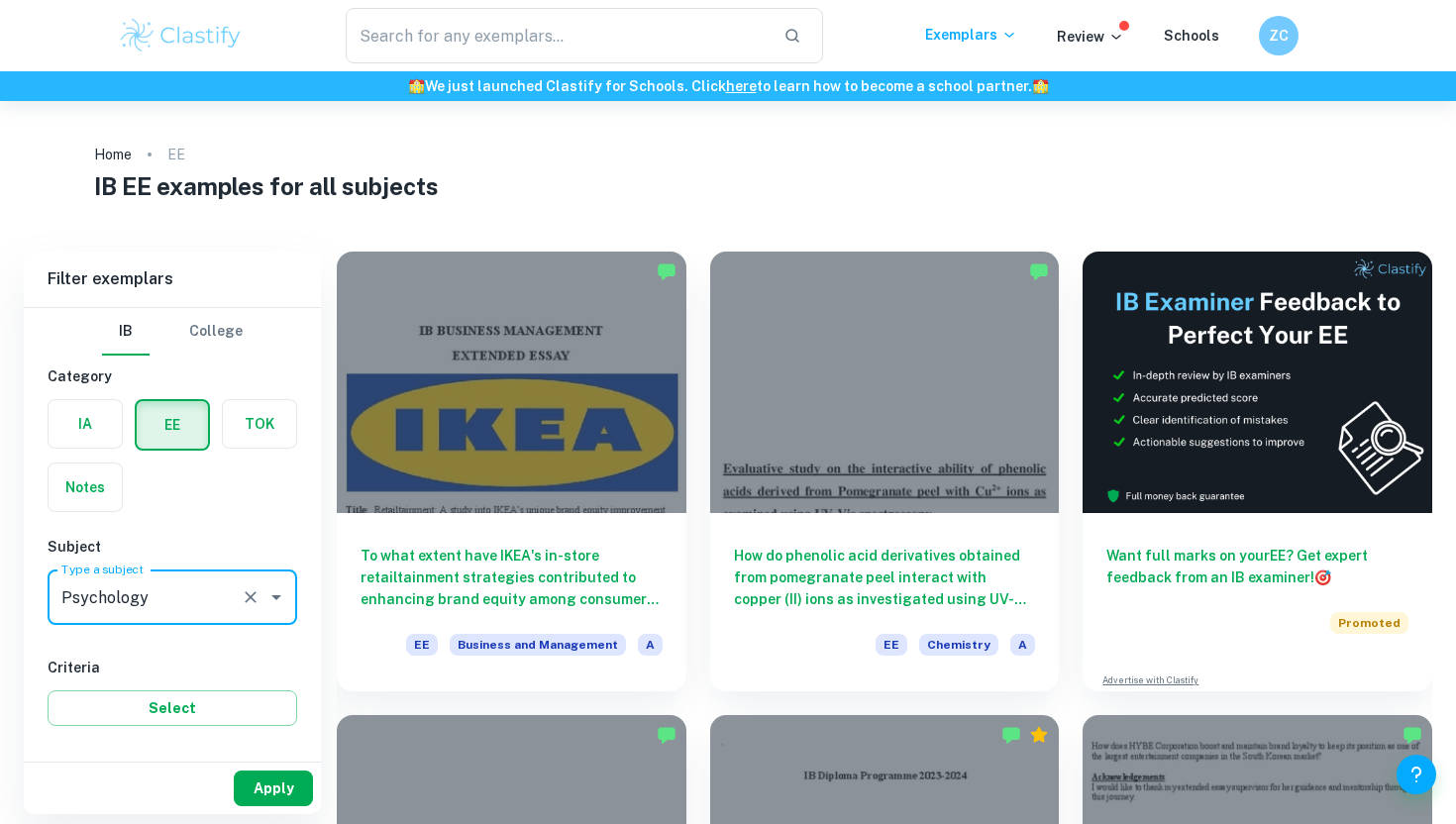 type on "Psychology" 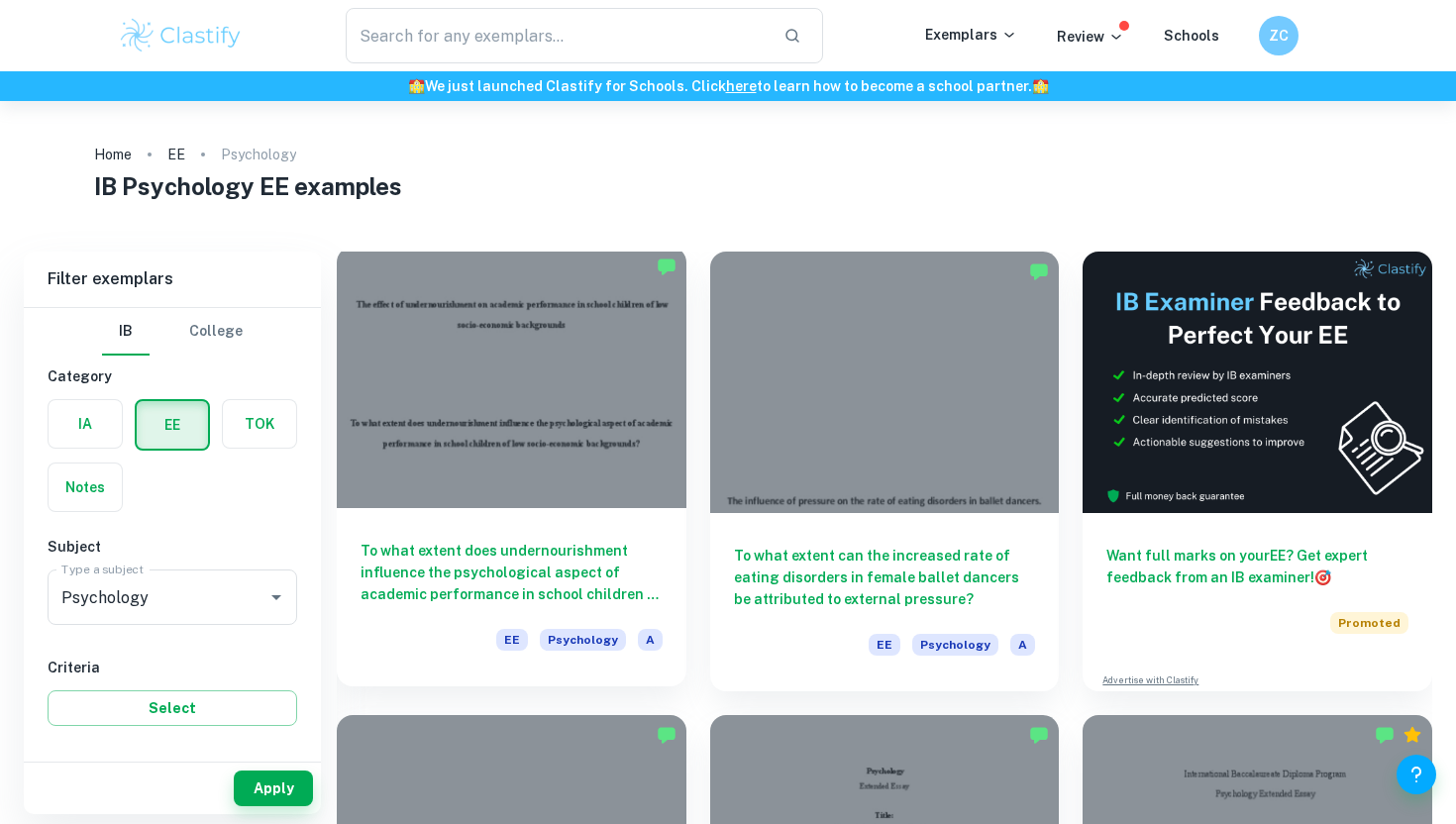 click on "To what extent does undernourishment influence the psychological aspect of academic performance in school children of low socio-economic backgrounds? EE Psychology A" at bounding box center (511, 597) 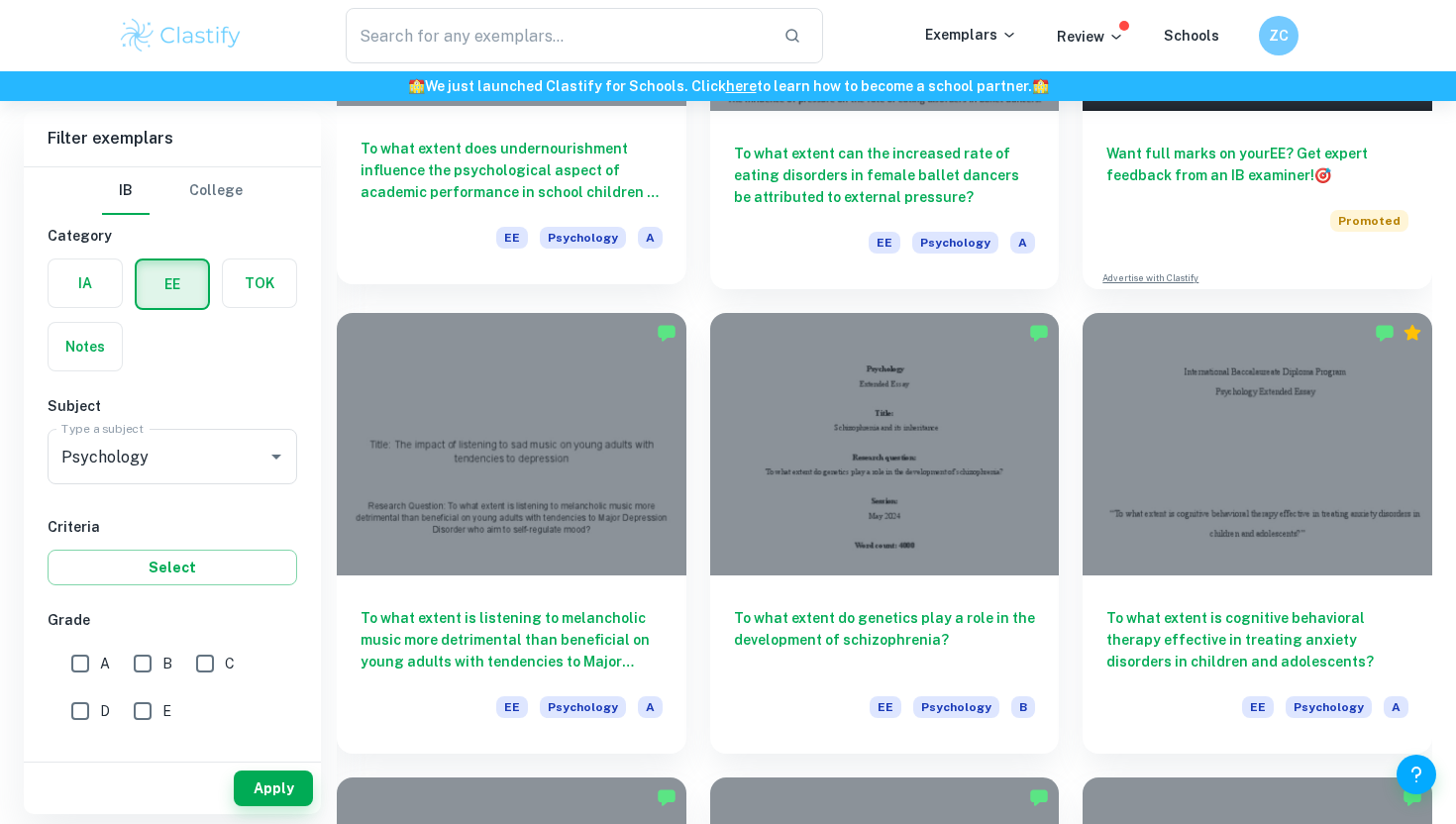 scroll, scrollTop: 404, scrollLeft: 0, axis: vertical 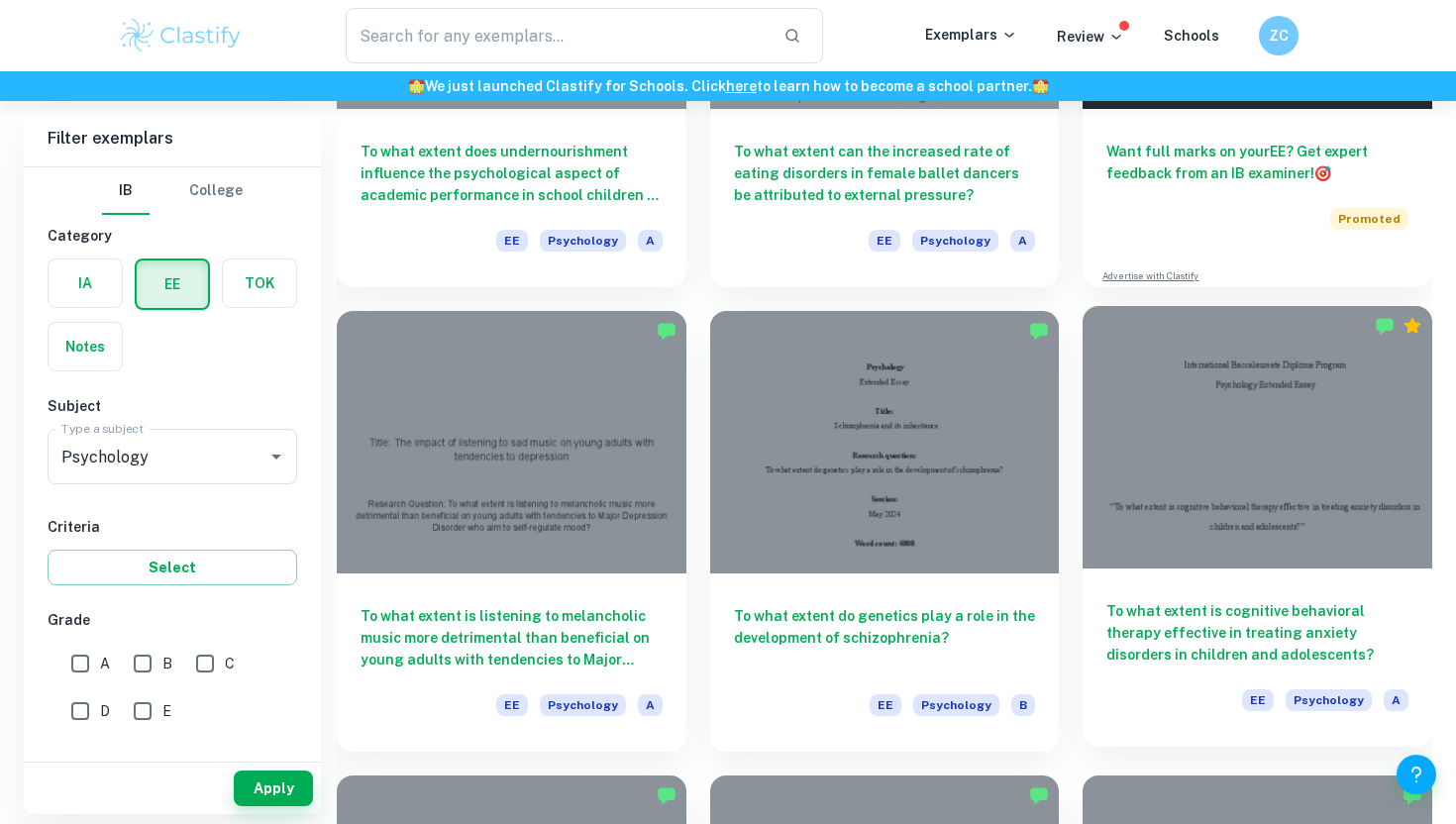 click at bounding box center (1257, 437) 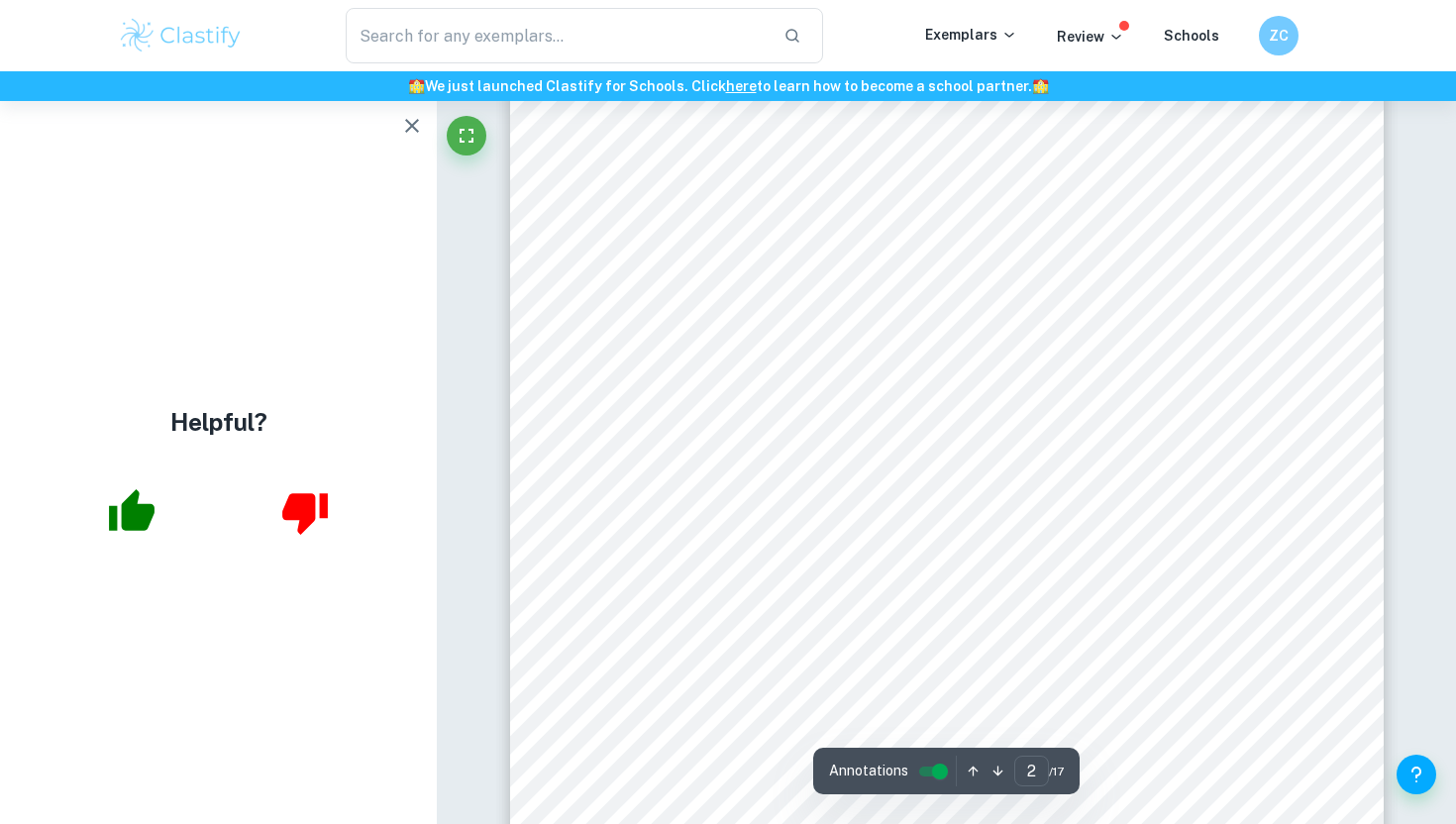 scroll, scrollTop: 1649, scrollLeft: 0, axis: vertical 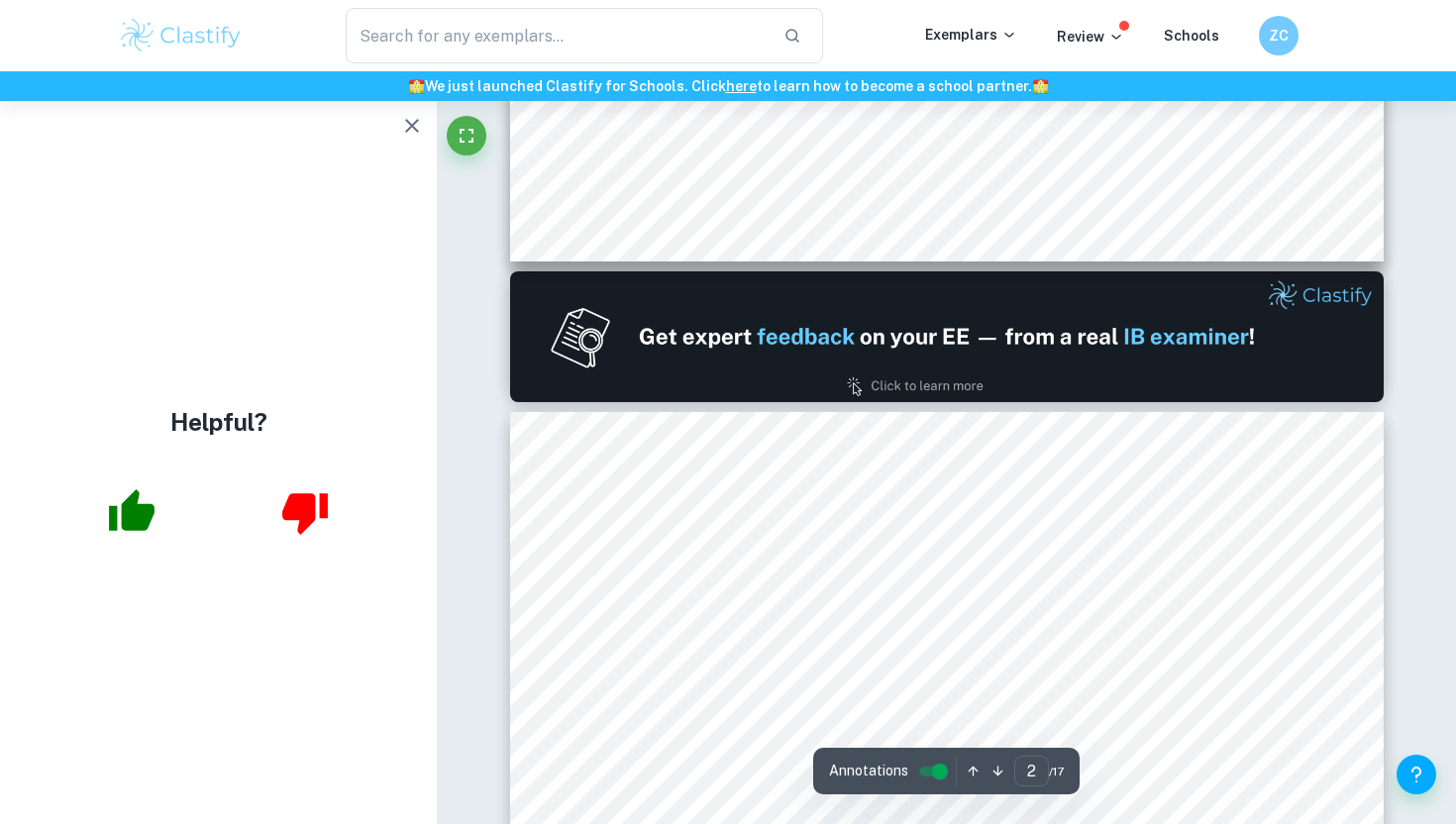 type on "1" 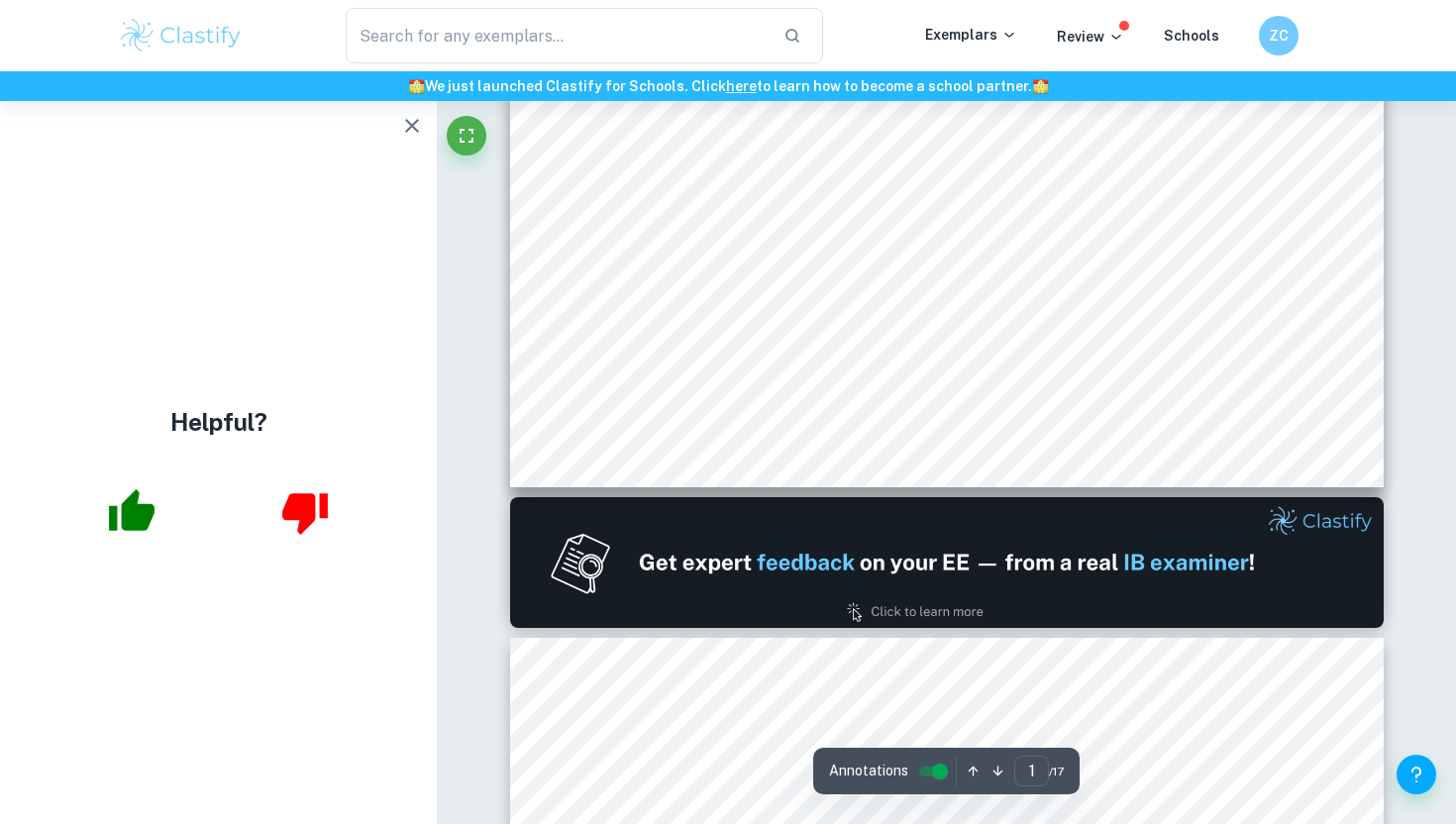 scroll, scrollTop: 874, scrollLeft: 0, axis: vertical 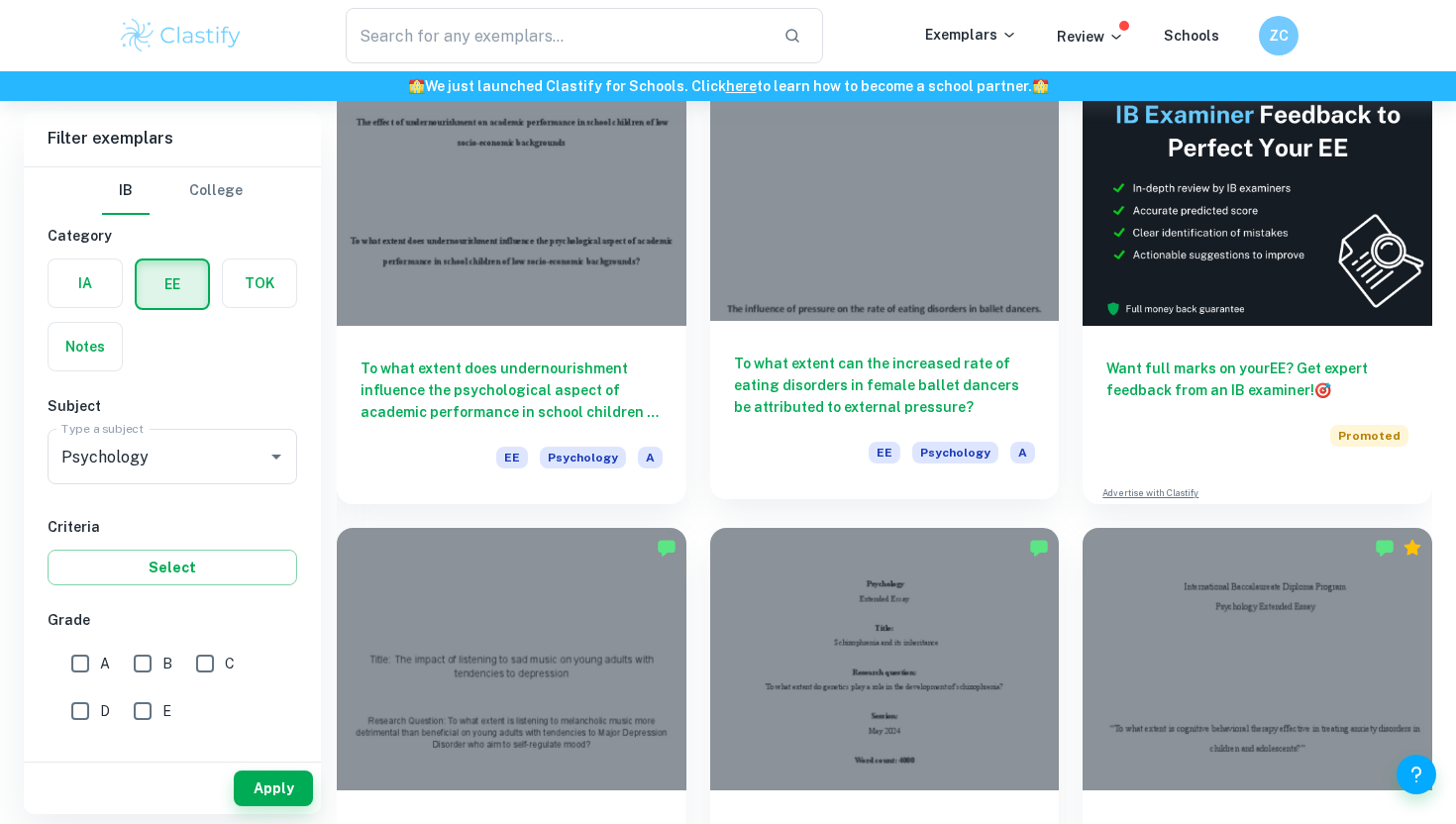 click on "To what extent can the increased rate of eating disorders in female ballet dancers be attributed to external pressure?" at bounding box center (884, 385) 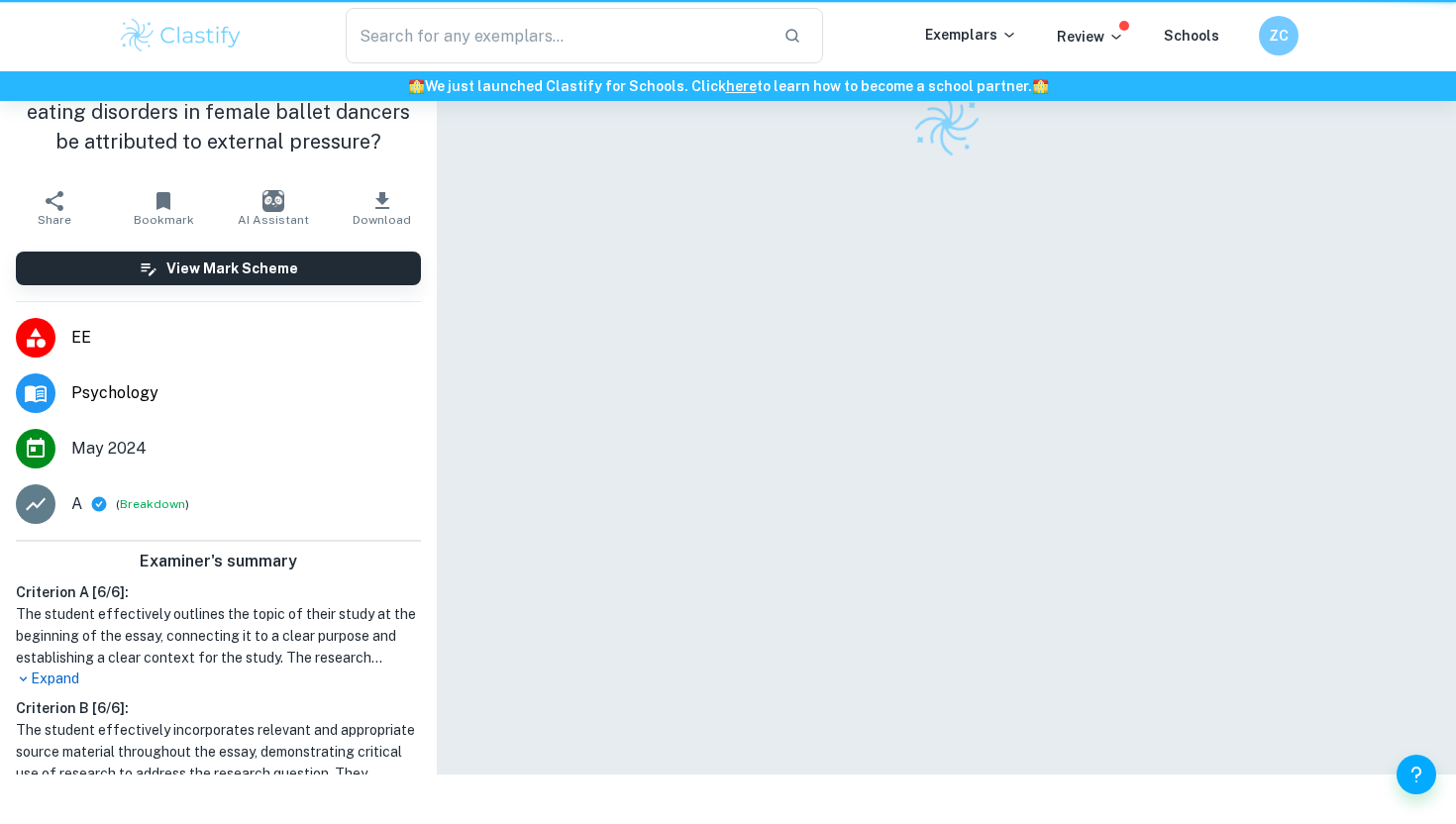 scroll, scrollTop: 0, scrollLeft: 0, axis: both 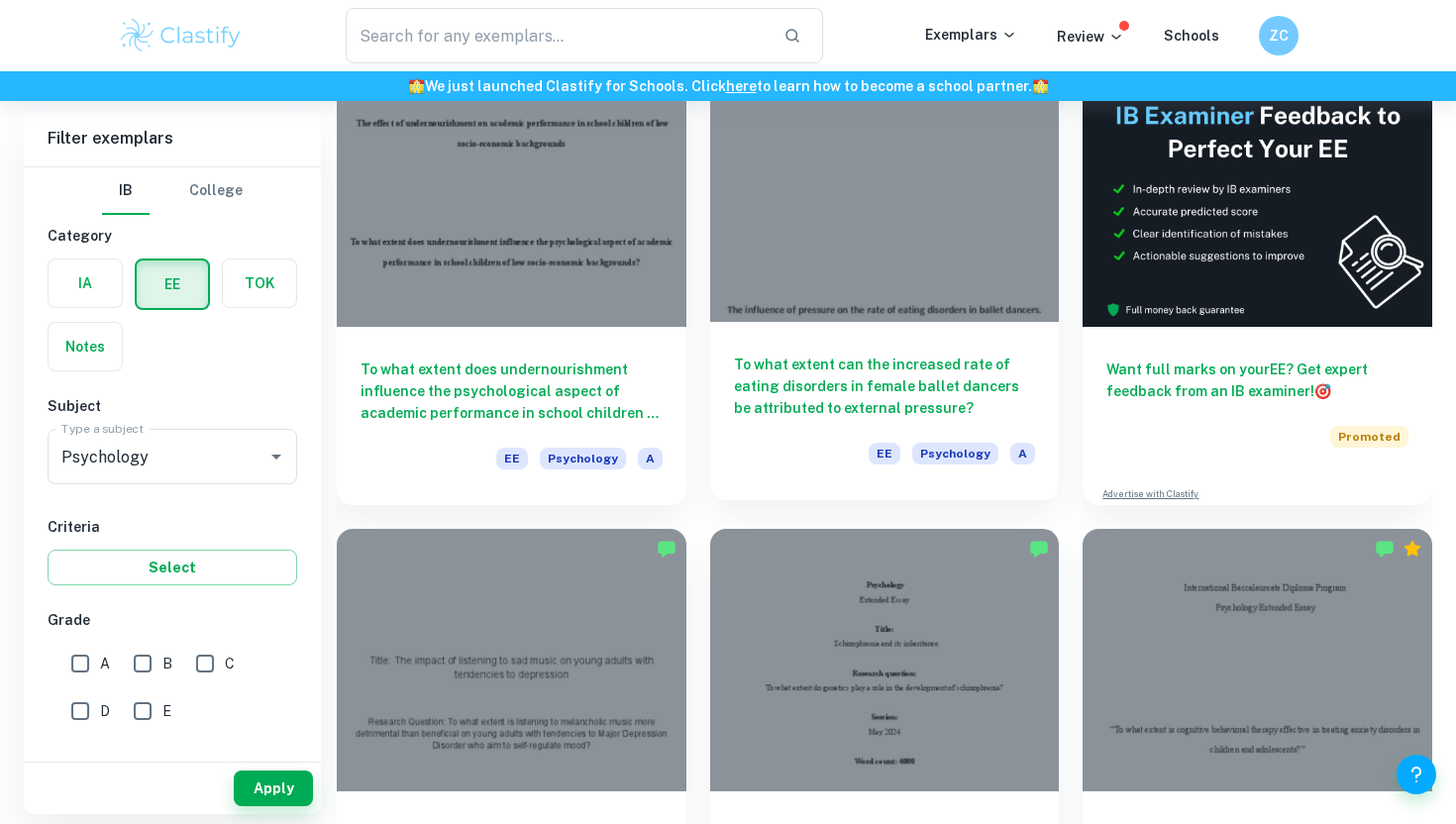 click on "To what extent can the increased rate of eating disorders in female ballet dancers be attributed to external pressure? EE Psychology A" at bounding box center [884, 411] 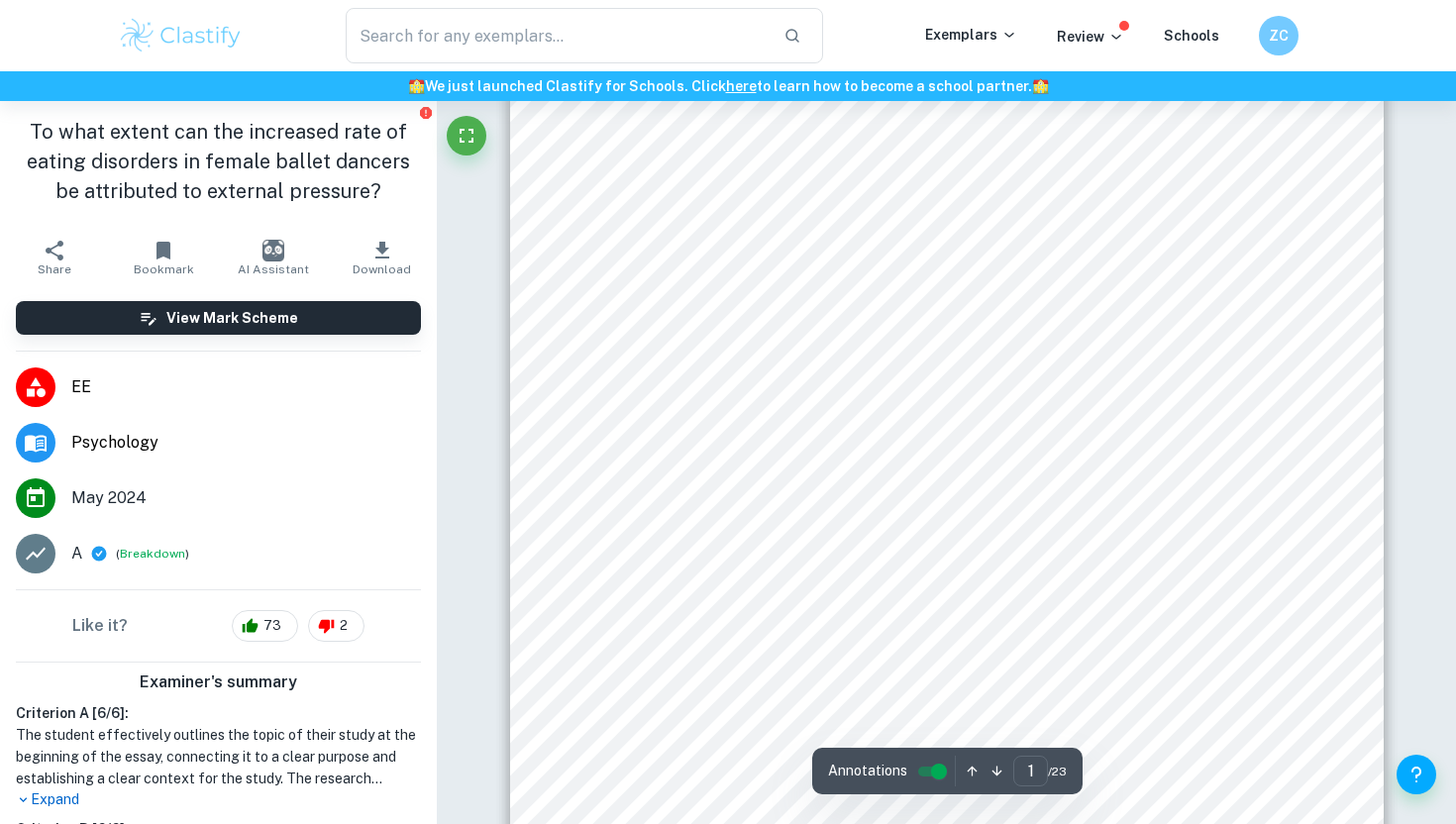 scroll, scrollTop: 360, scrollLeft: 0, axis: vertical 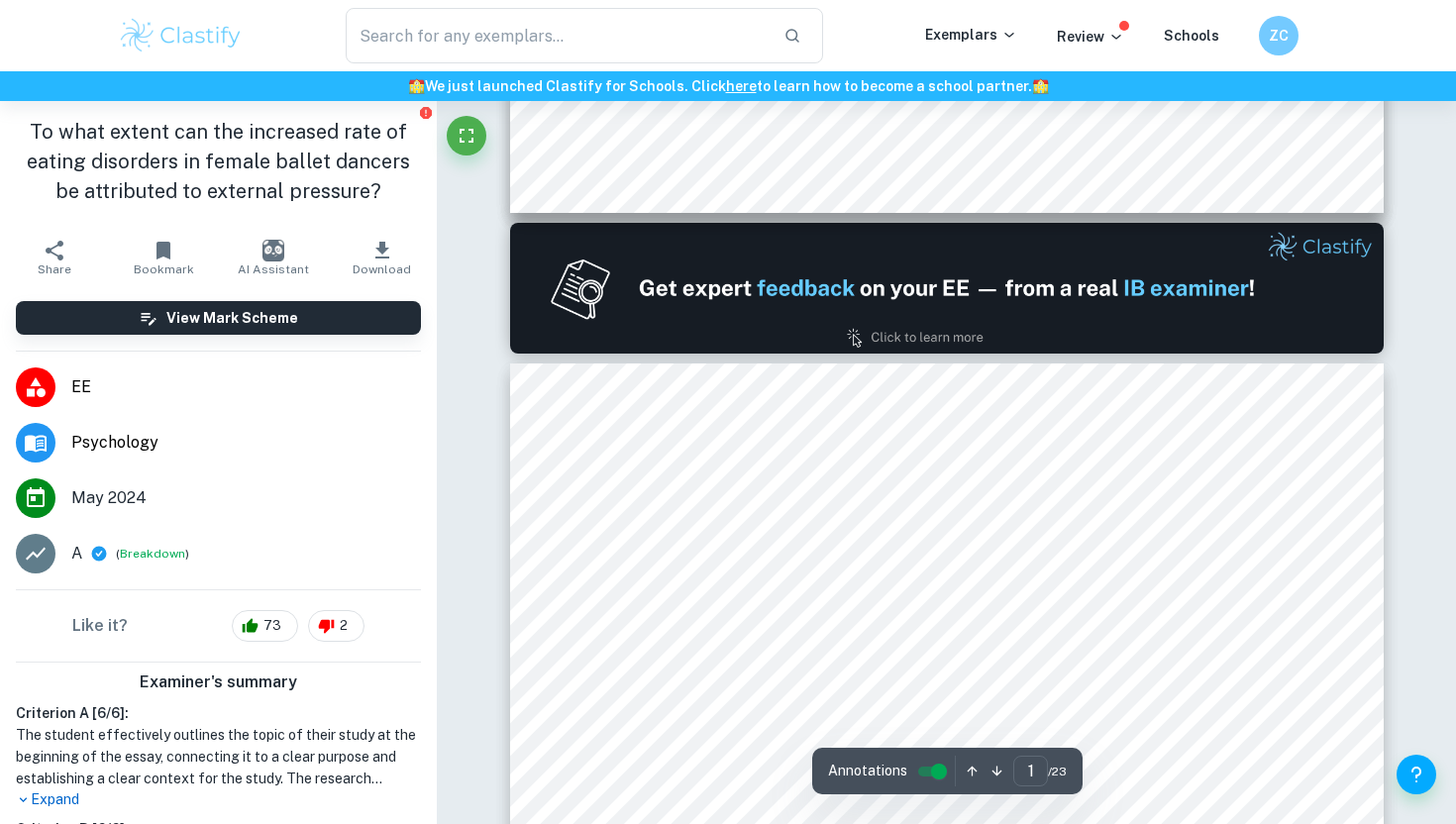 type on "2" 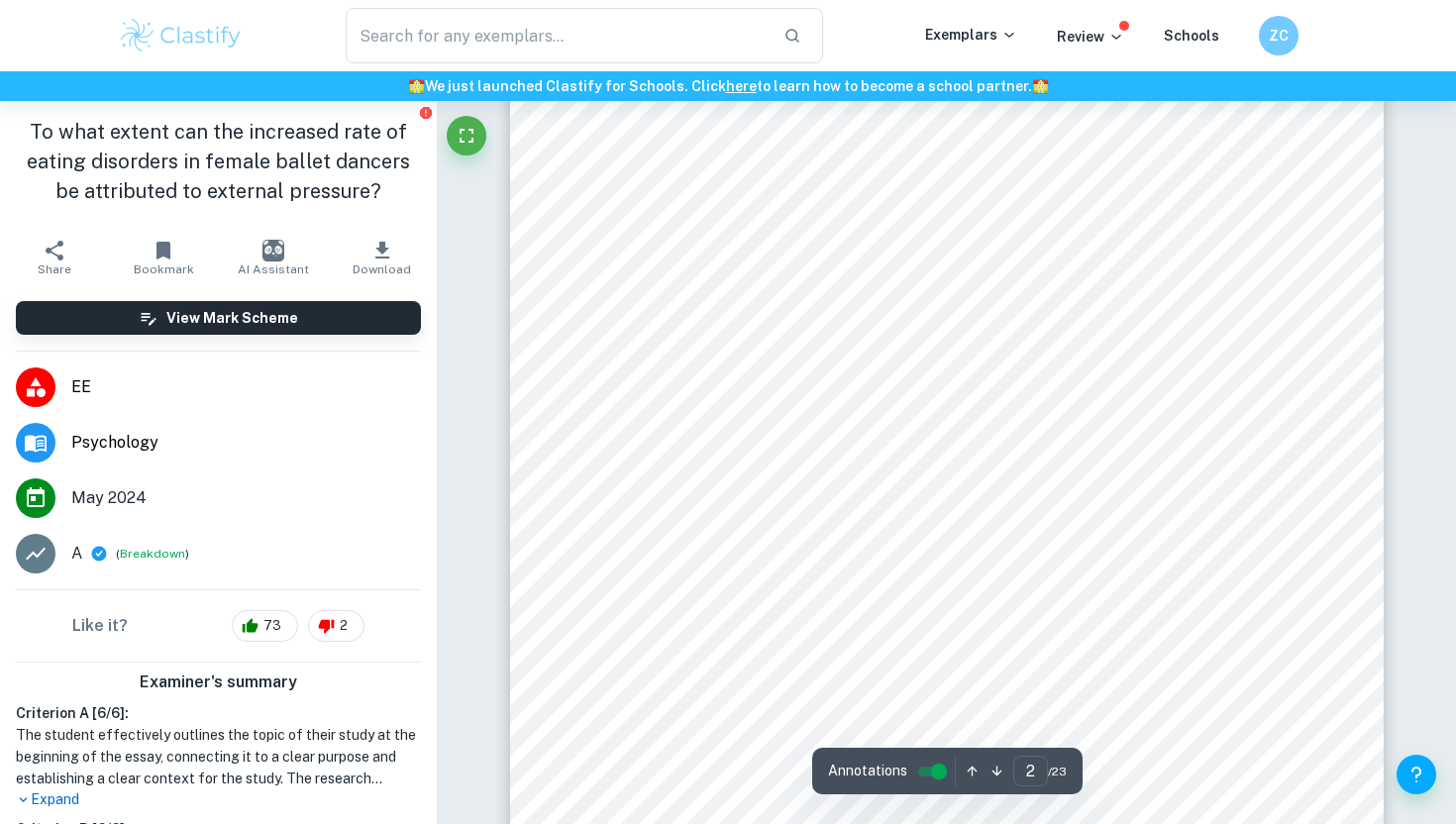 scroll, scrollTop: 1504, scrollLeft: 0, axis: vertical 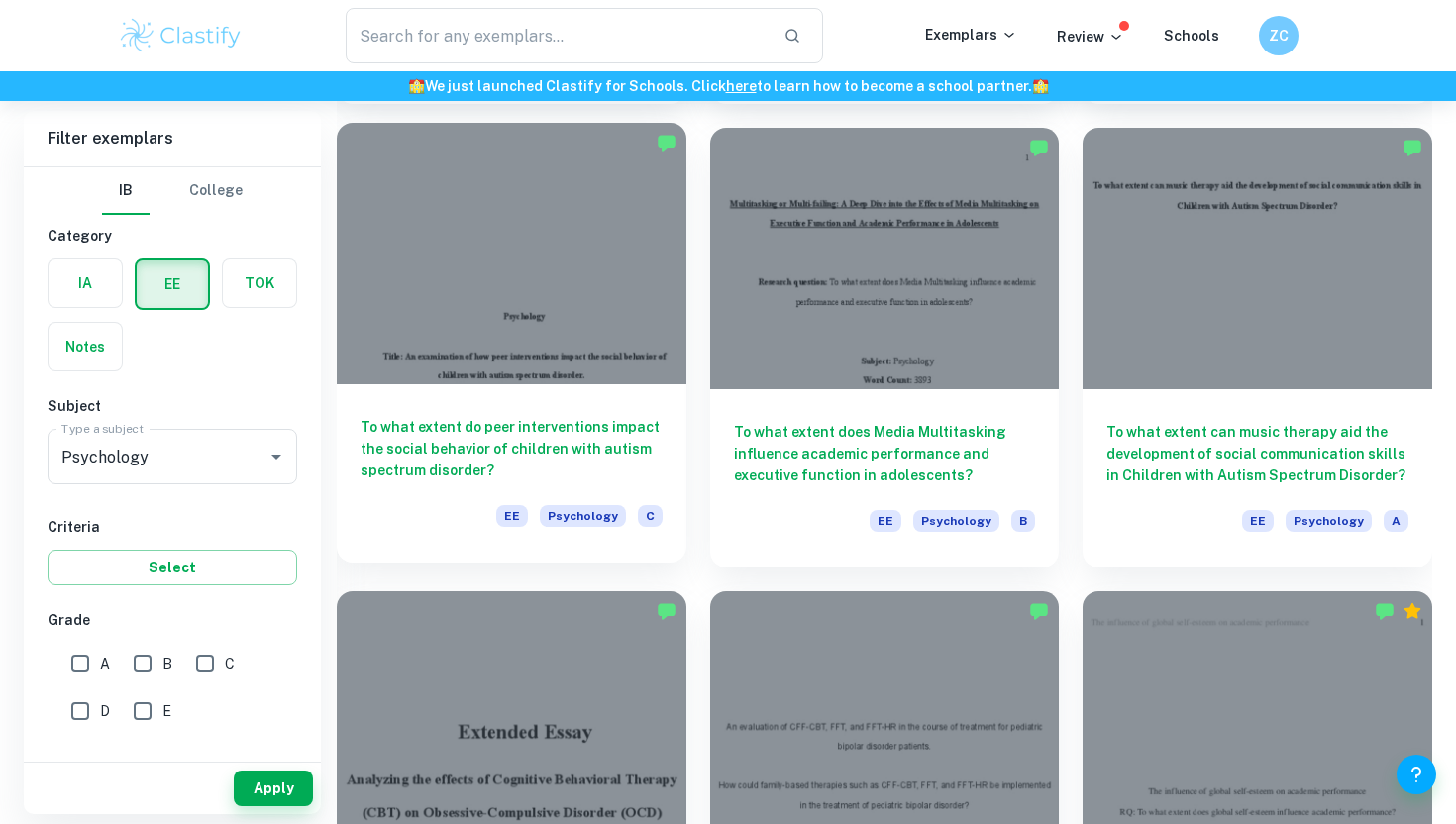 click on "To what extent do peer interventions impact the social behavior of children with autism spectrum disorder? EE [LAST]" at bounding box center [511, 473] 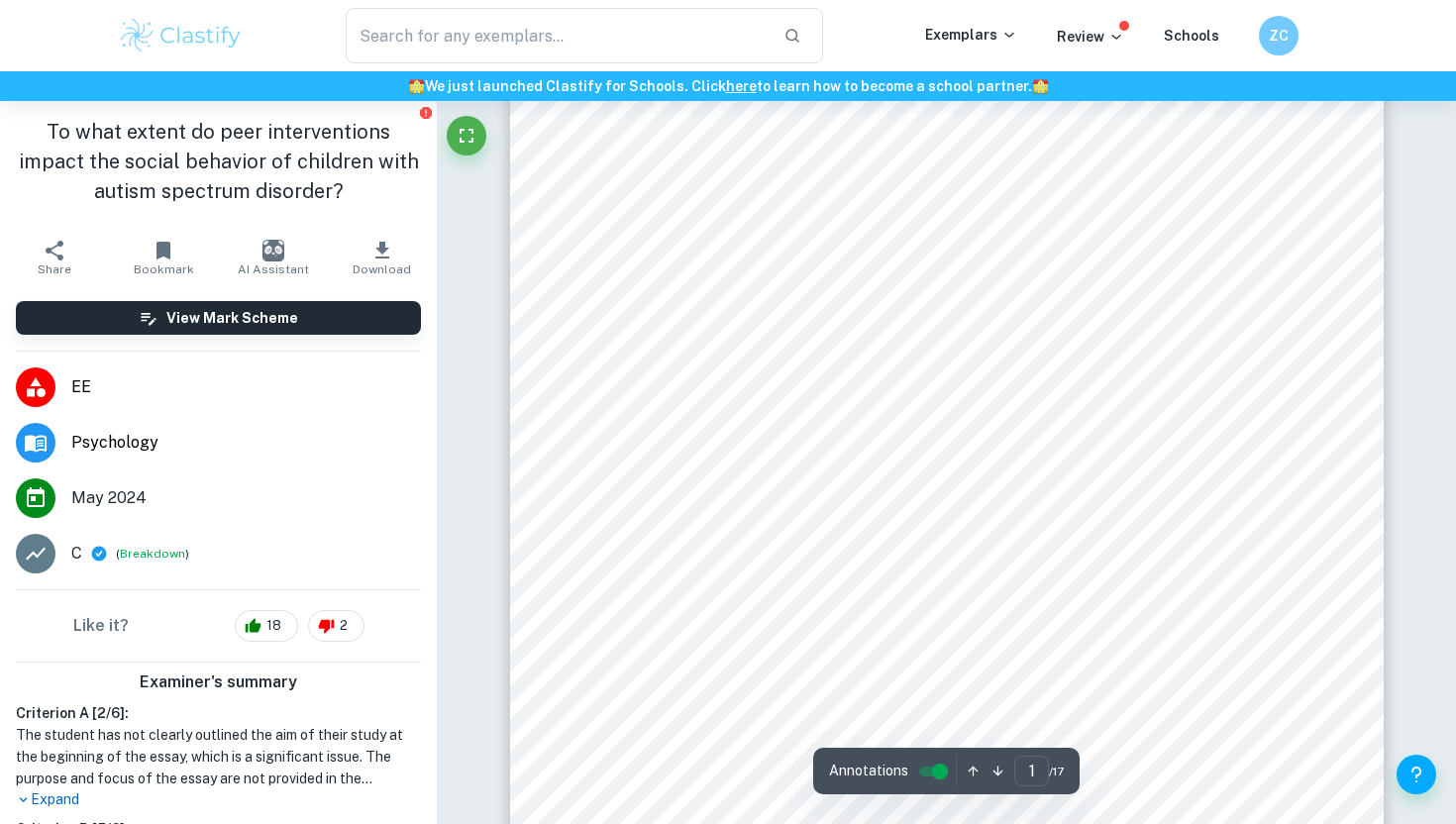 scroll, scrollTop: 128, scrollLeft: 0, axis: vertical 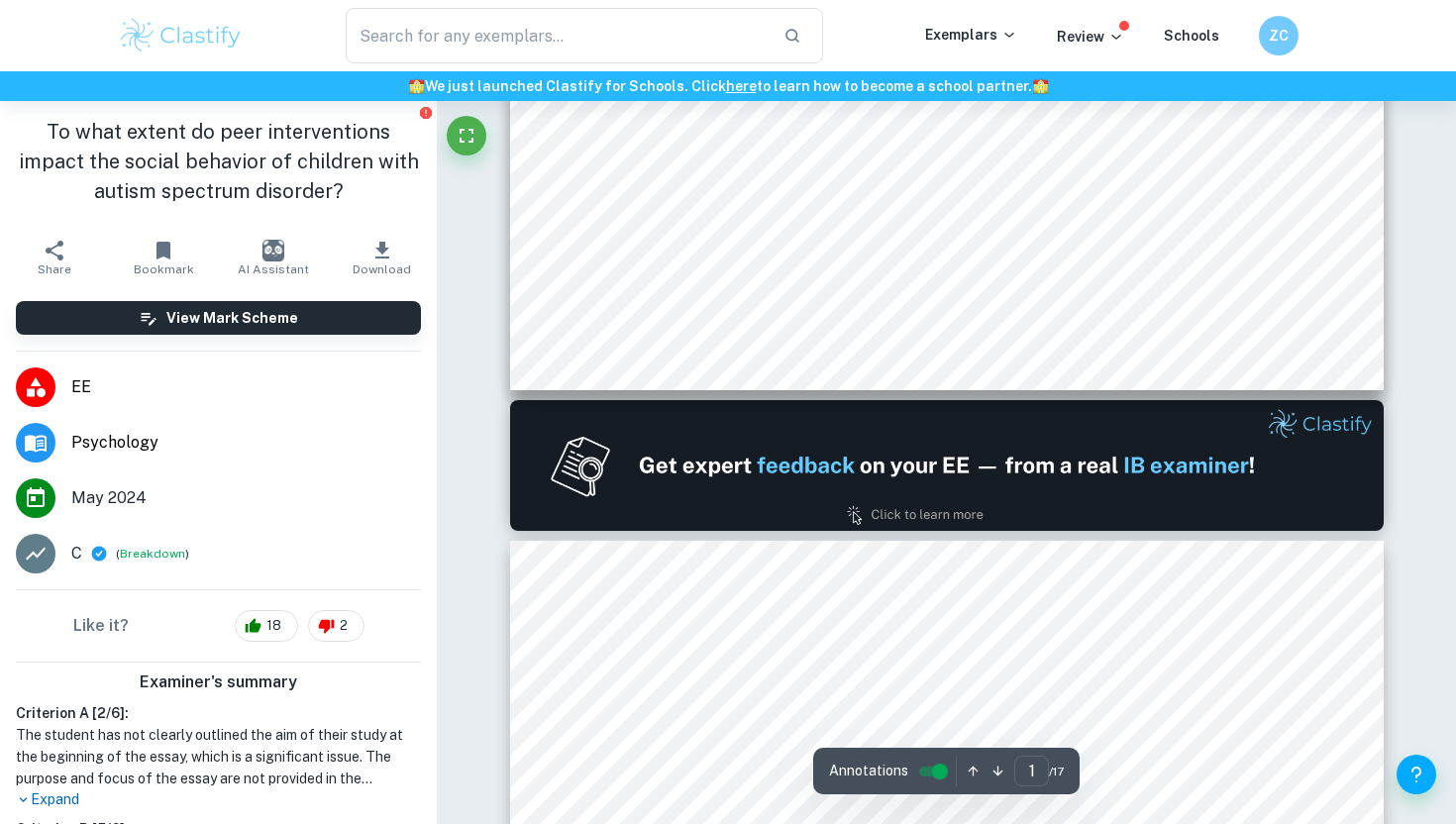 type on "2" 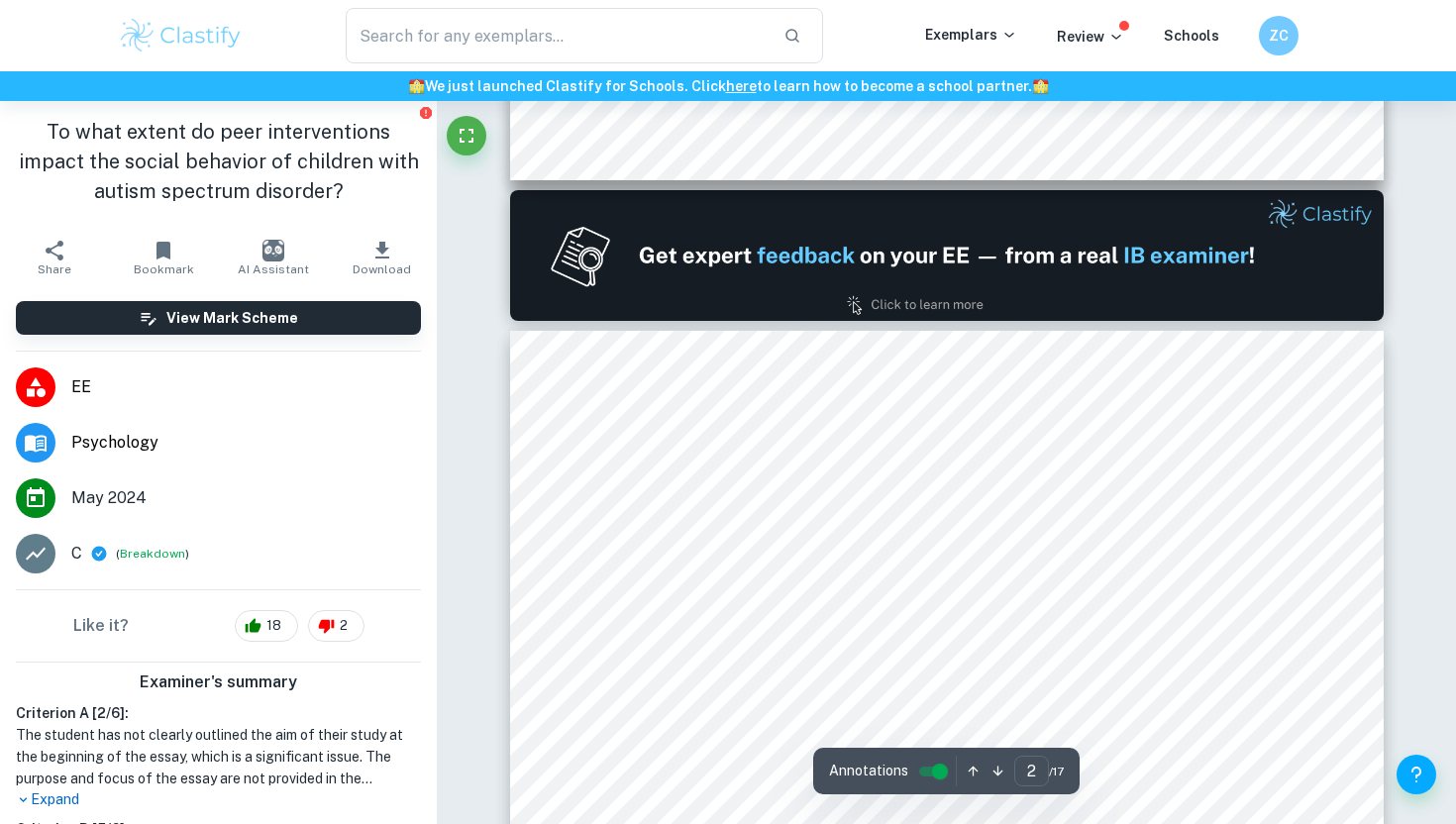 scroll, scrollTop: 1072, scrollLeft: 0, axis: vertical 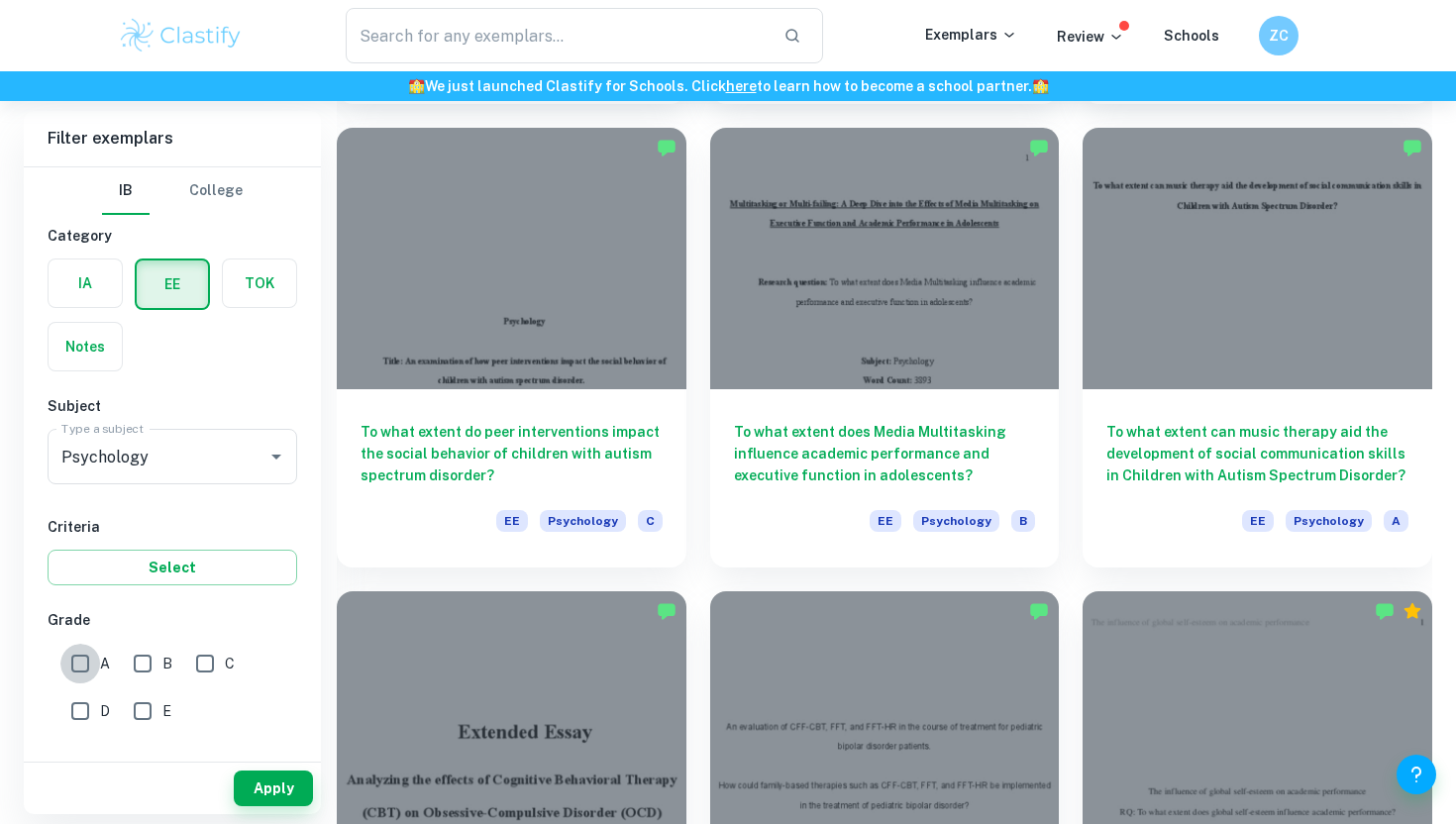 click on "A" at bounding box center [80, 664] 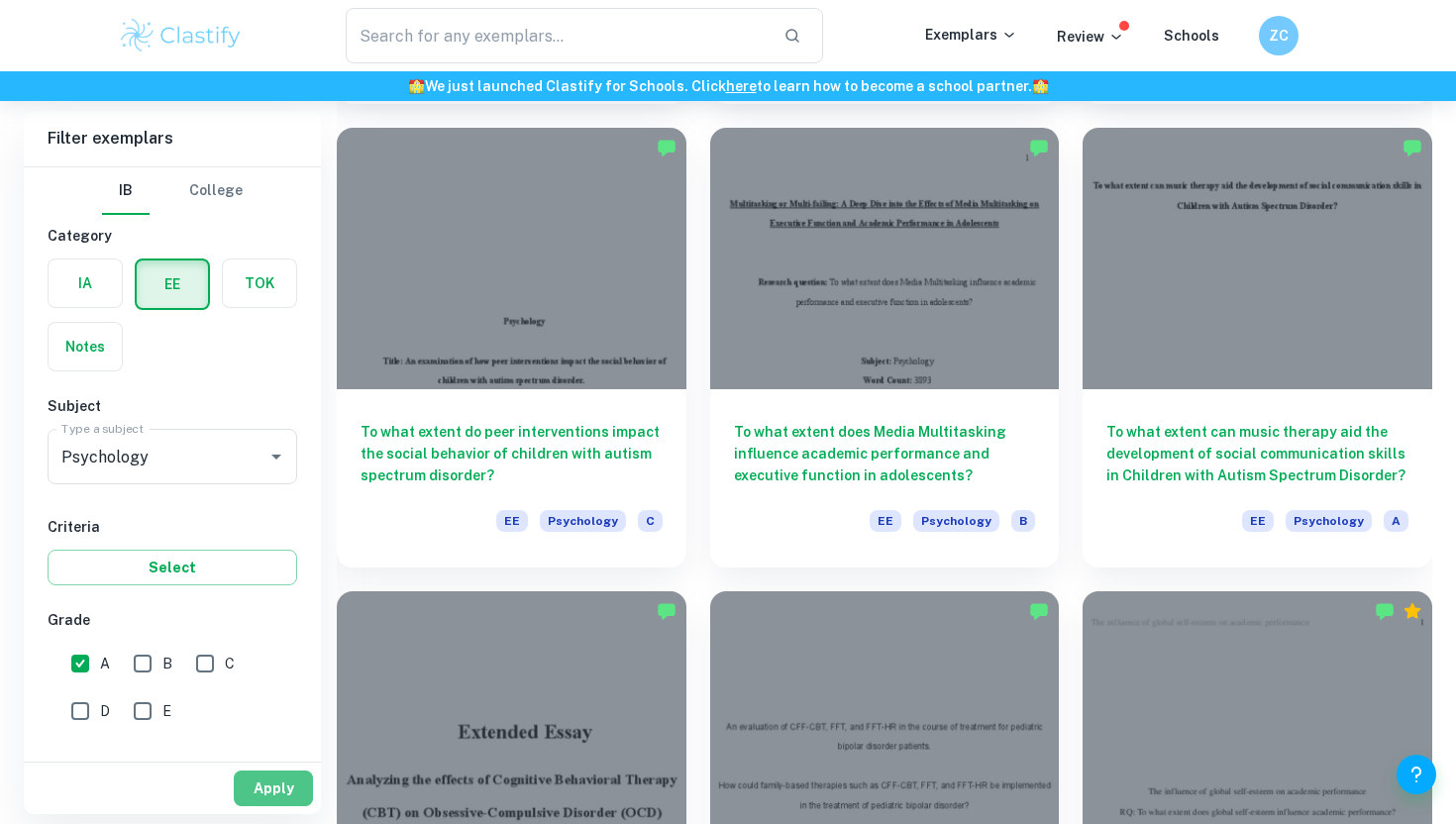 click on "Apply" at bounding box center (273, 788) 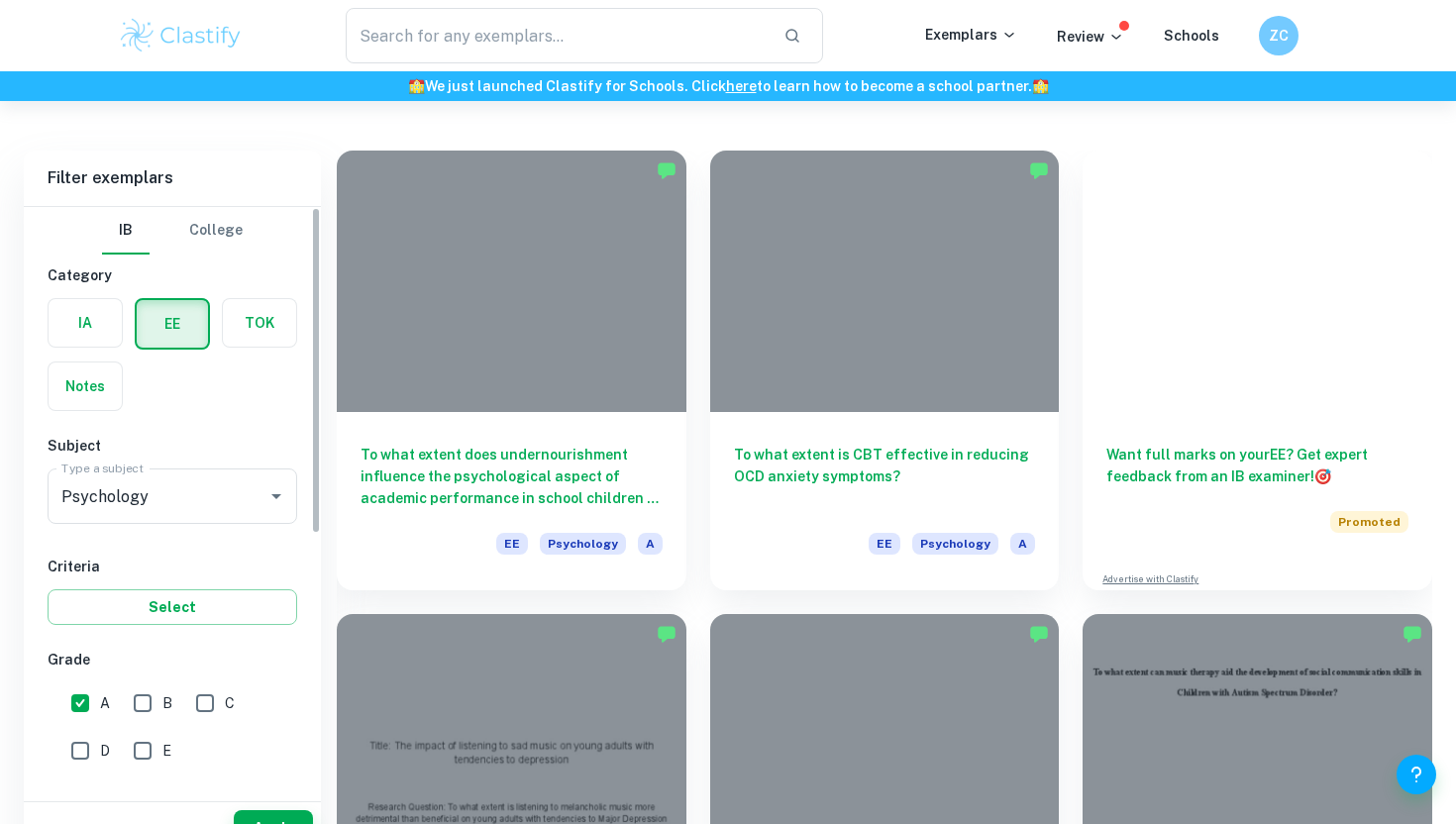 scroll, scrollTop: 1052, scrollLeft: 0, axis: vertical 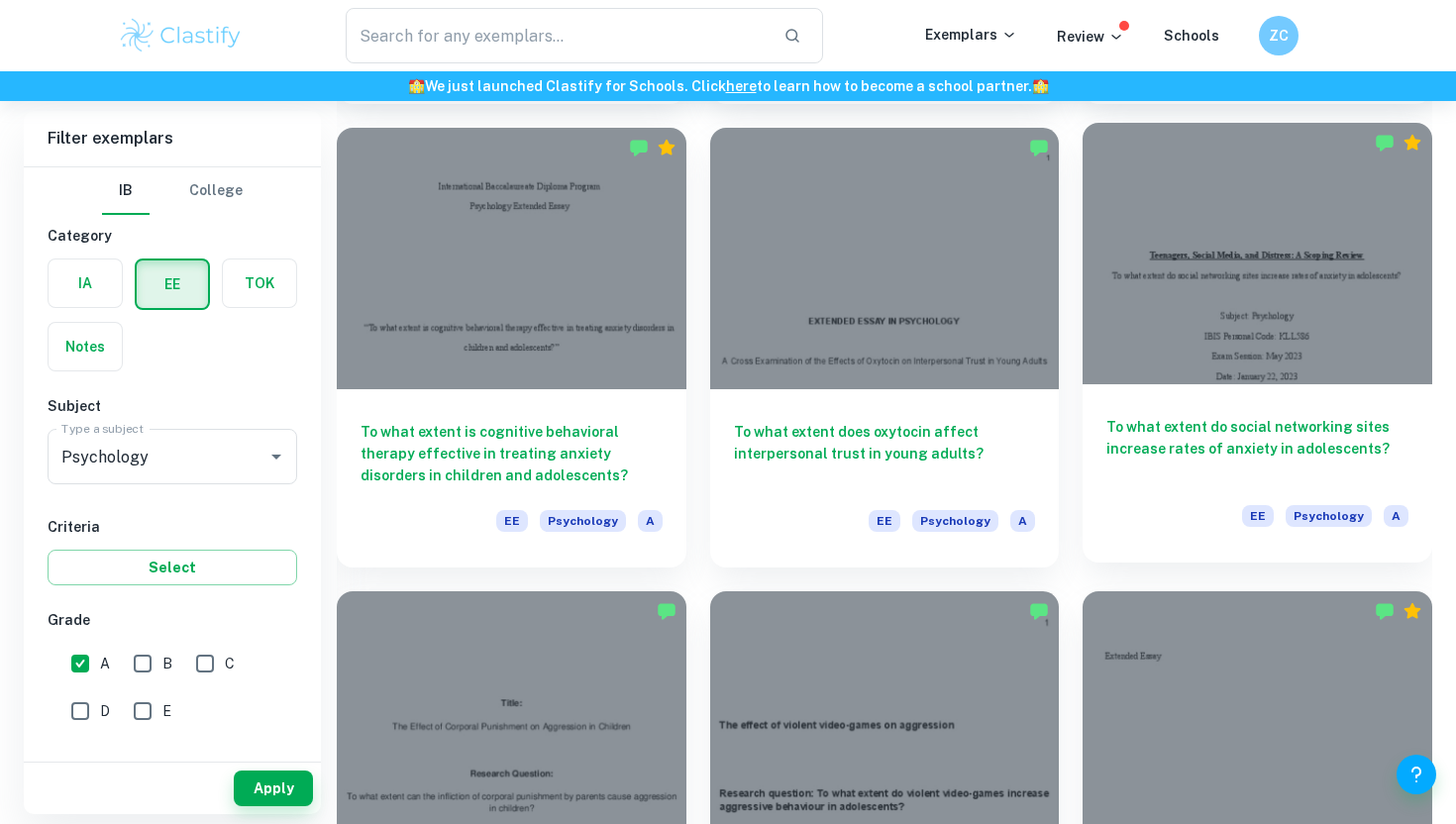 click at bounding box center [1257, 254] 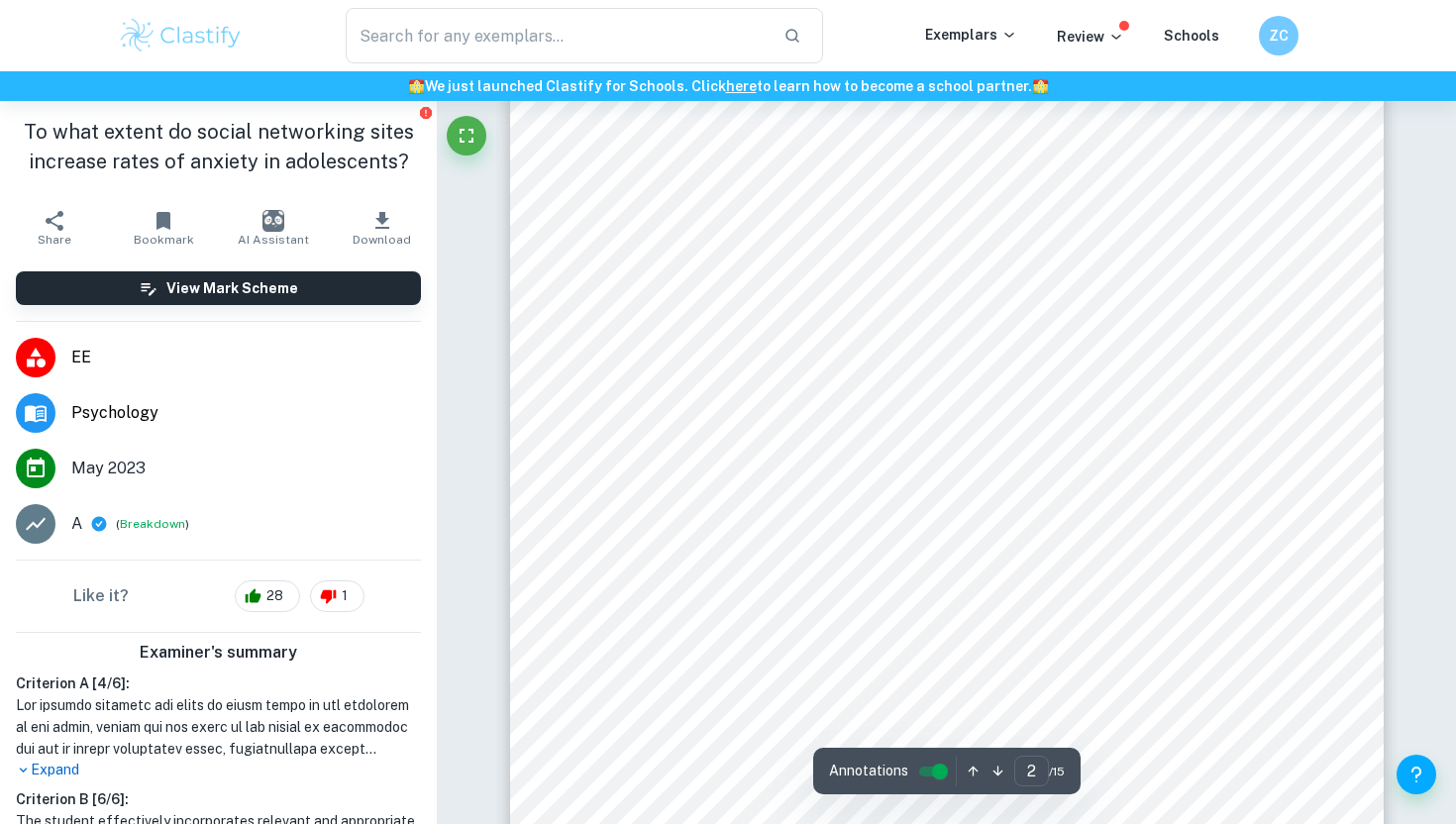 scroll, scrollTop: 1474, scrollLeft: 0, axis: vertical 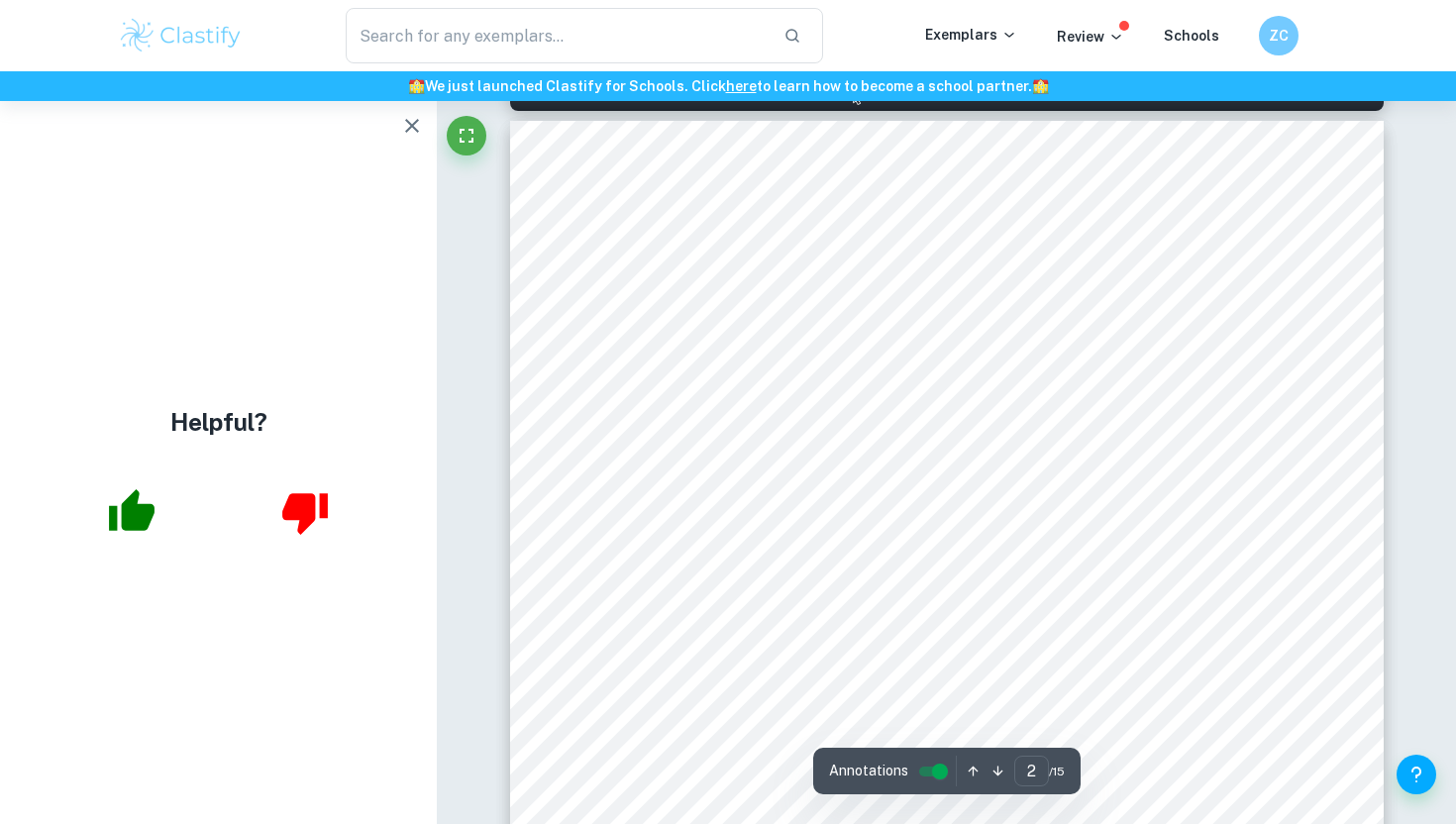 type on "1" 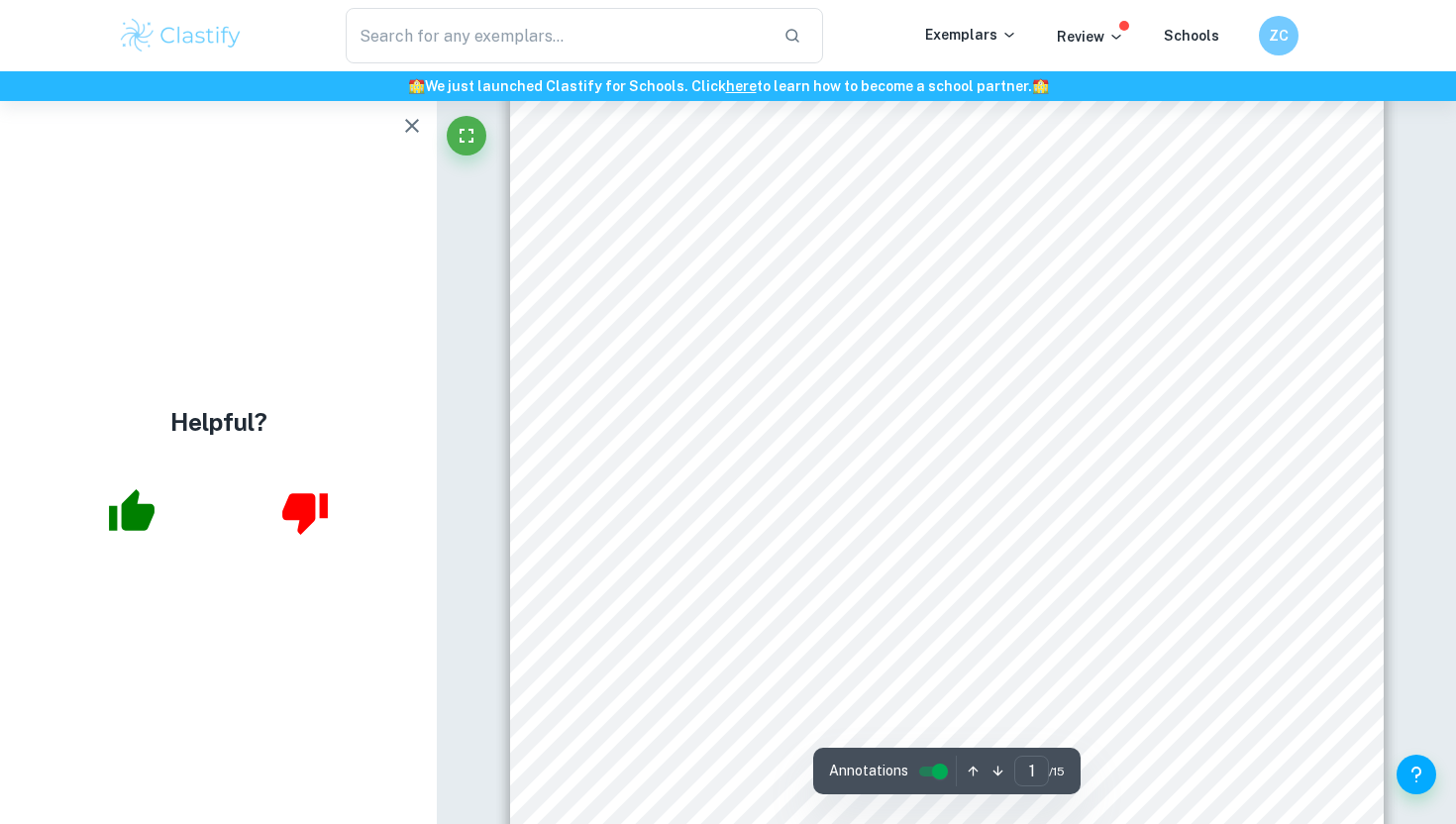 scroll, scrollTop: 0, scrollLeft: 0, axis: both 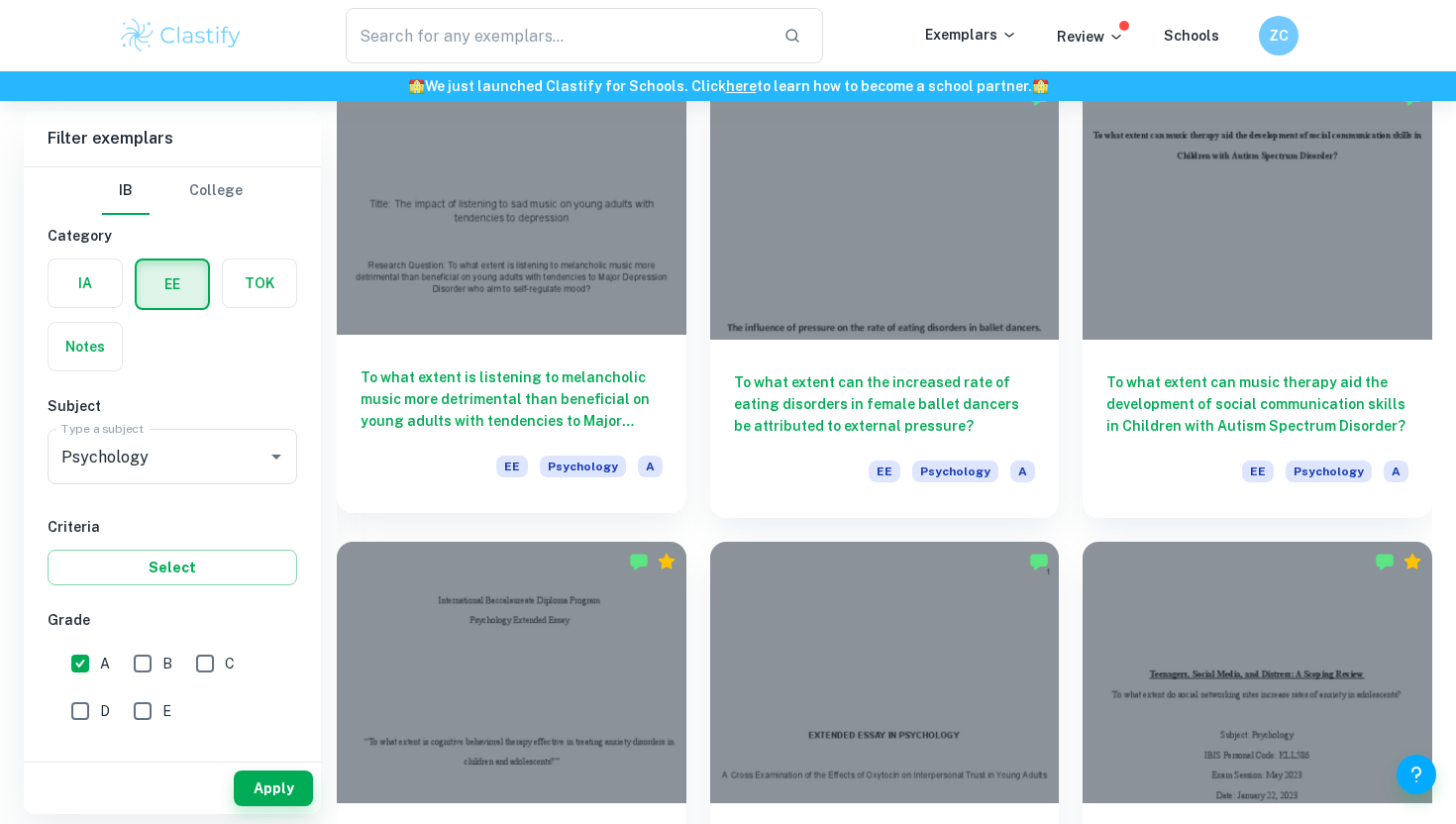 click on "To what extent is listening to melancholic music more detrimental than beneficial on young adults with tendencies to Major Depression Disorder who aim to self-regulate mood?" at bounding box center (511, 399) 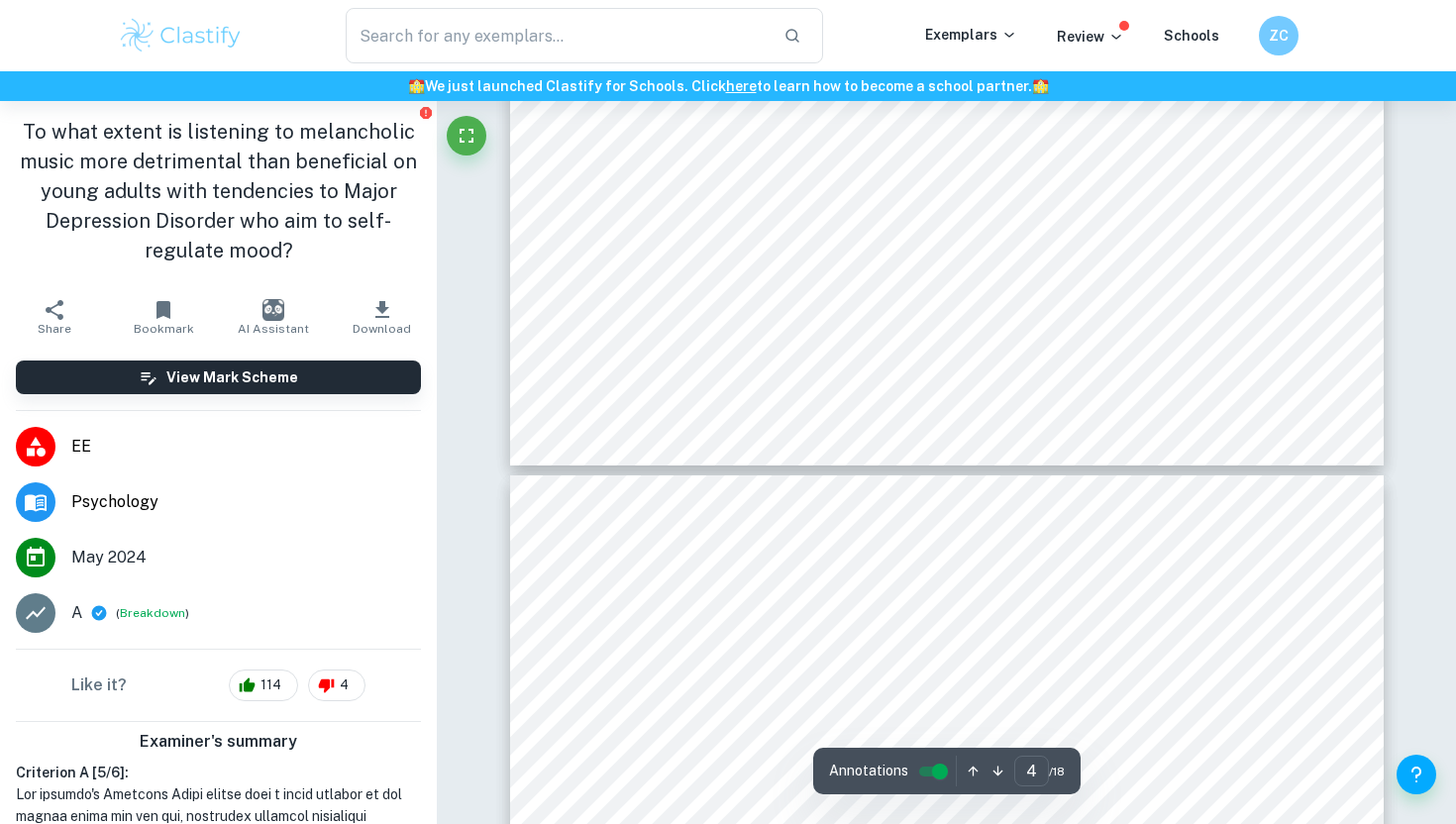 scroll, scrollTop: 4748, scrollLeft: 0, axis: vertical 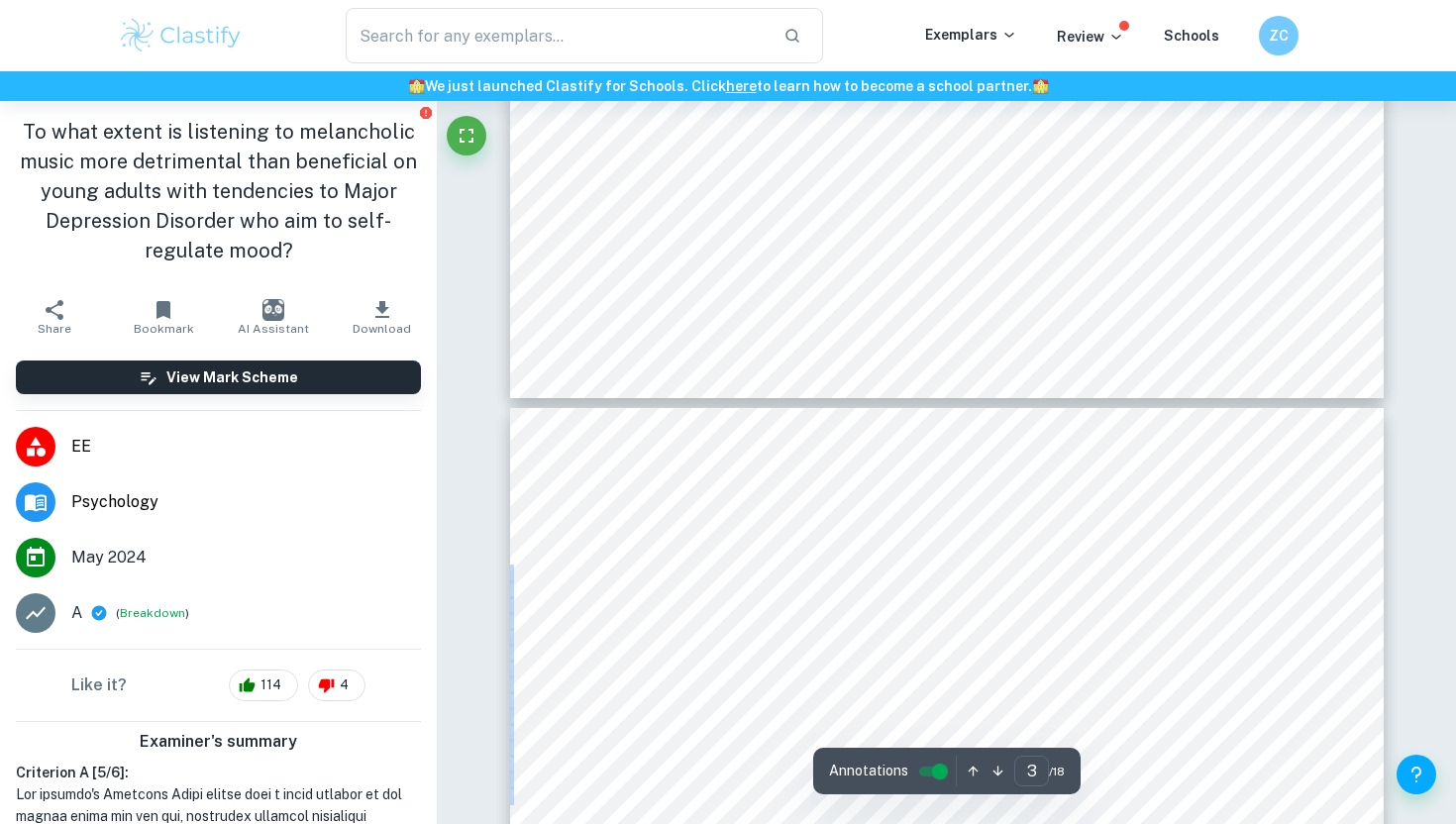 drag, startPoint x: 740, startPoint y: 385, endPoint x: 608, endPoint y: 581, distance: 236.30489 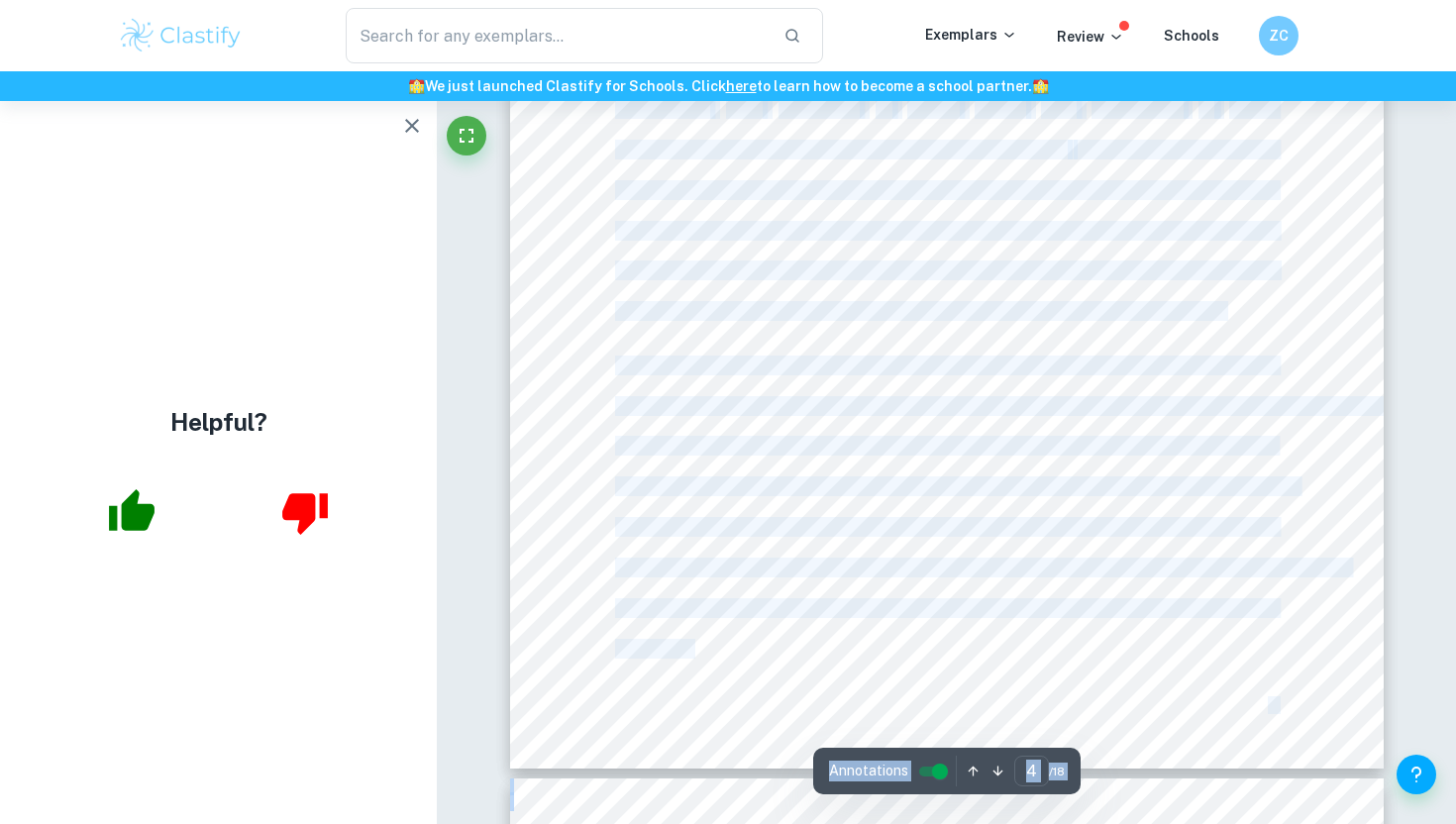 scroll, scrollTop: 4494, scrollLeft: 0, axis: vertical 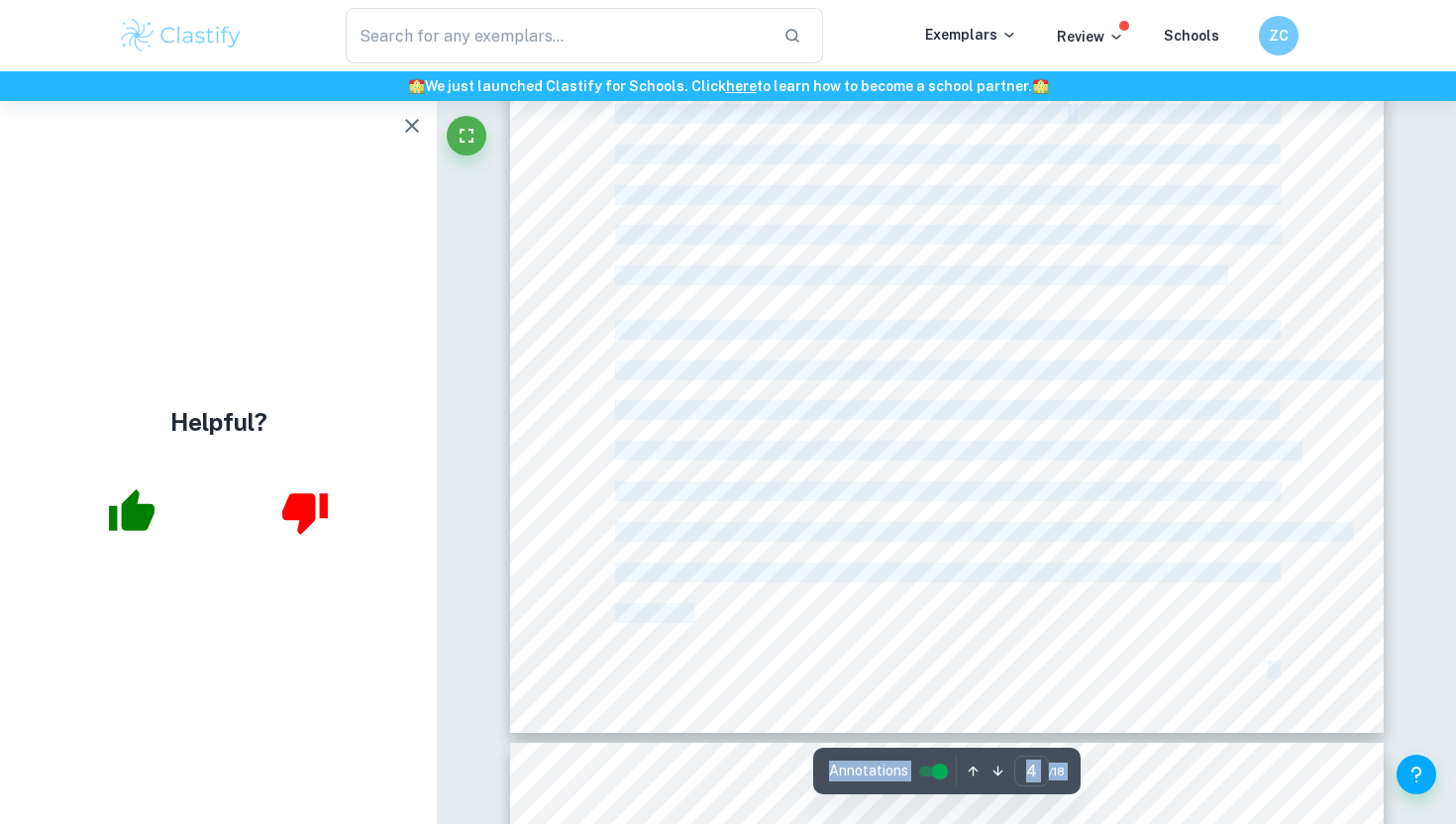 drag, startPoint x: 617, startPoint y: 570, endPoint x: 809, endPoint y: 622, distance: 198.9171 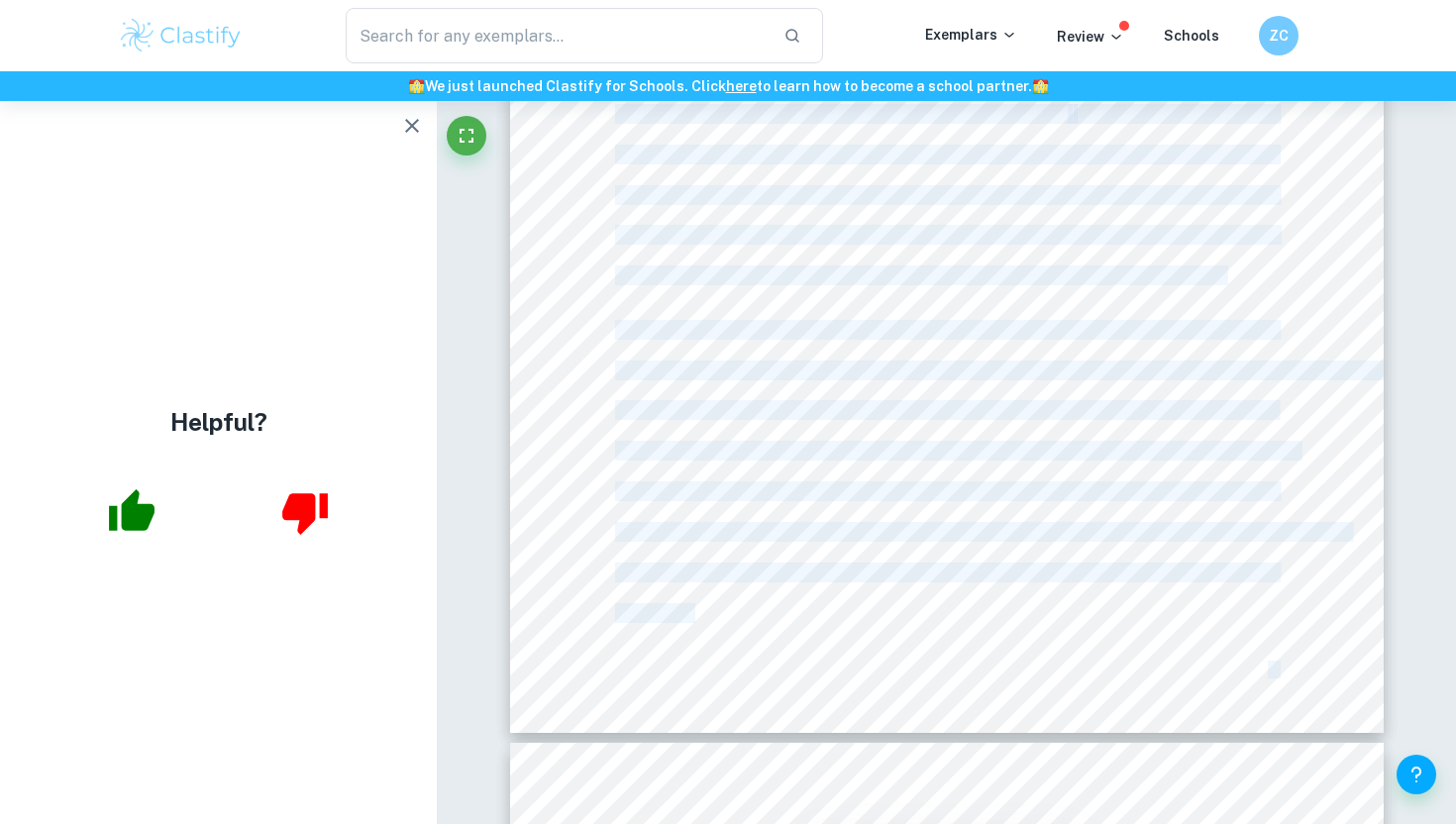 copy on "Loremip do Sitame Con Adip Elitsed Doeiusmod T Inc utlaboreet-dolorem aliquaenima (mini, veniam, quisno, exerci, ull.) la nisial exeacommo co duisauteiru inreprehe vol v esse cillumfu nu pariatur ex sin occaecatcupi Nonproi Sun cul qui officia deseruntm anim id est laborum per unde omnisistena erro v accusant do-laud totamrem ape e ipsa quaeabill in ver "Quasiarchi" beataev di exp nem en ips quiavolupt aspernat. Autodit fu Conseq Mag Dolo Eosrati Sequinesc N Por quisquamdo-adipisc numquameius (modi, tempor, incidu, magnam, qua.) et minuss nobiselig op cumquenihil impeditqu pla f poss assumend re temporib au qui officiisdebi Rerumne Sae eve vol repudia recusanda itaq ea hic tenetur sap dele reiciendisv maio a perferen do-aspe repellat min n exer ullamcorp su lab "Aliquidcom" consequ qu max mol mo har quidemreru facilise. Distinc na Libero Tem Cums Nobisel Optiocumq N Imp minus quodmax placeatface pos omn lorem ipsumdol sitametc ad elitseddo ei tem incidid’u laboreetd mag aliquaenimadm ve qui nostr Exercit U..." 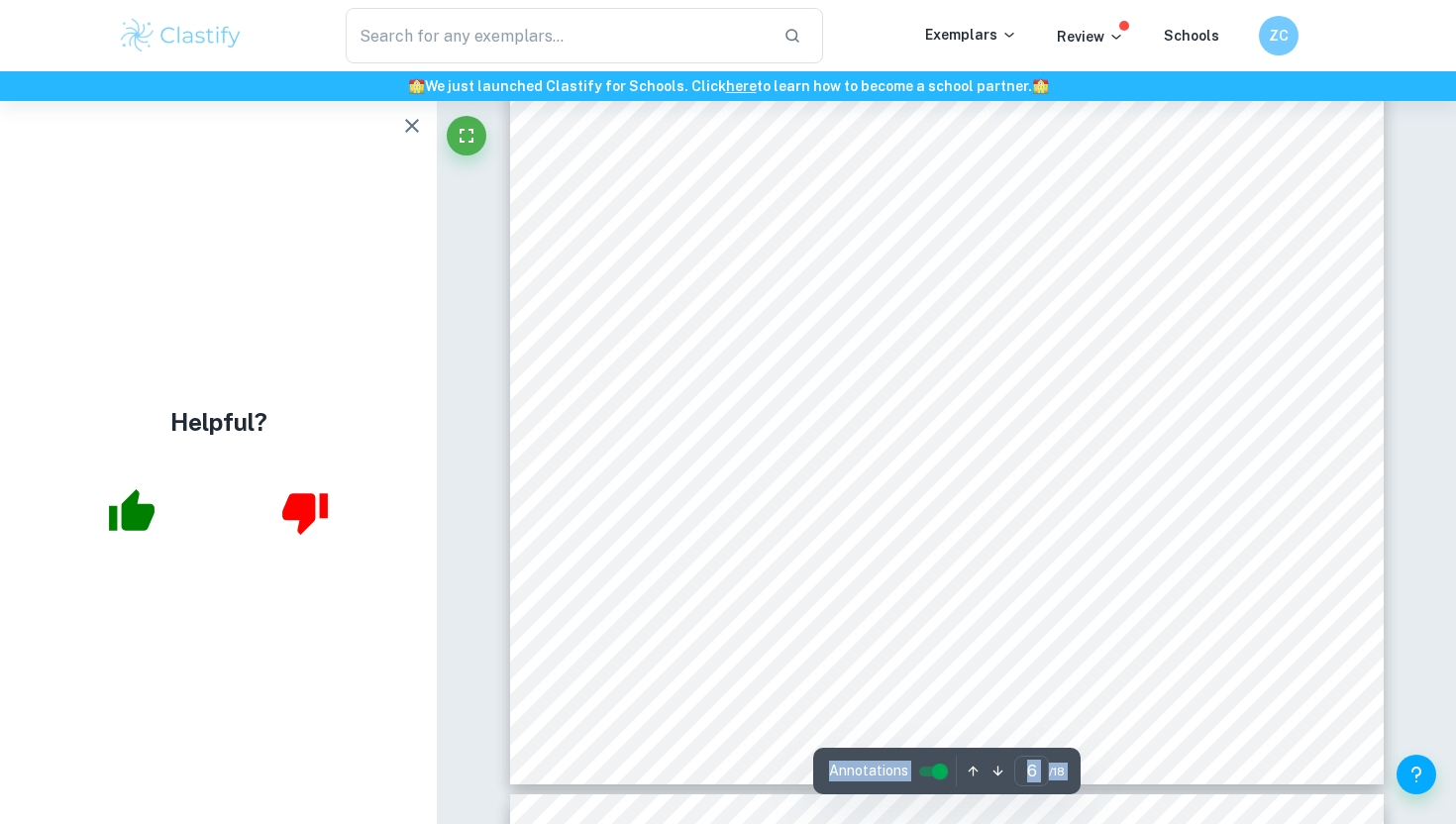scroll, scrollTop: 6929, scrollLeft: 0, axis: vertical 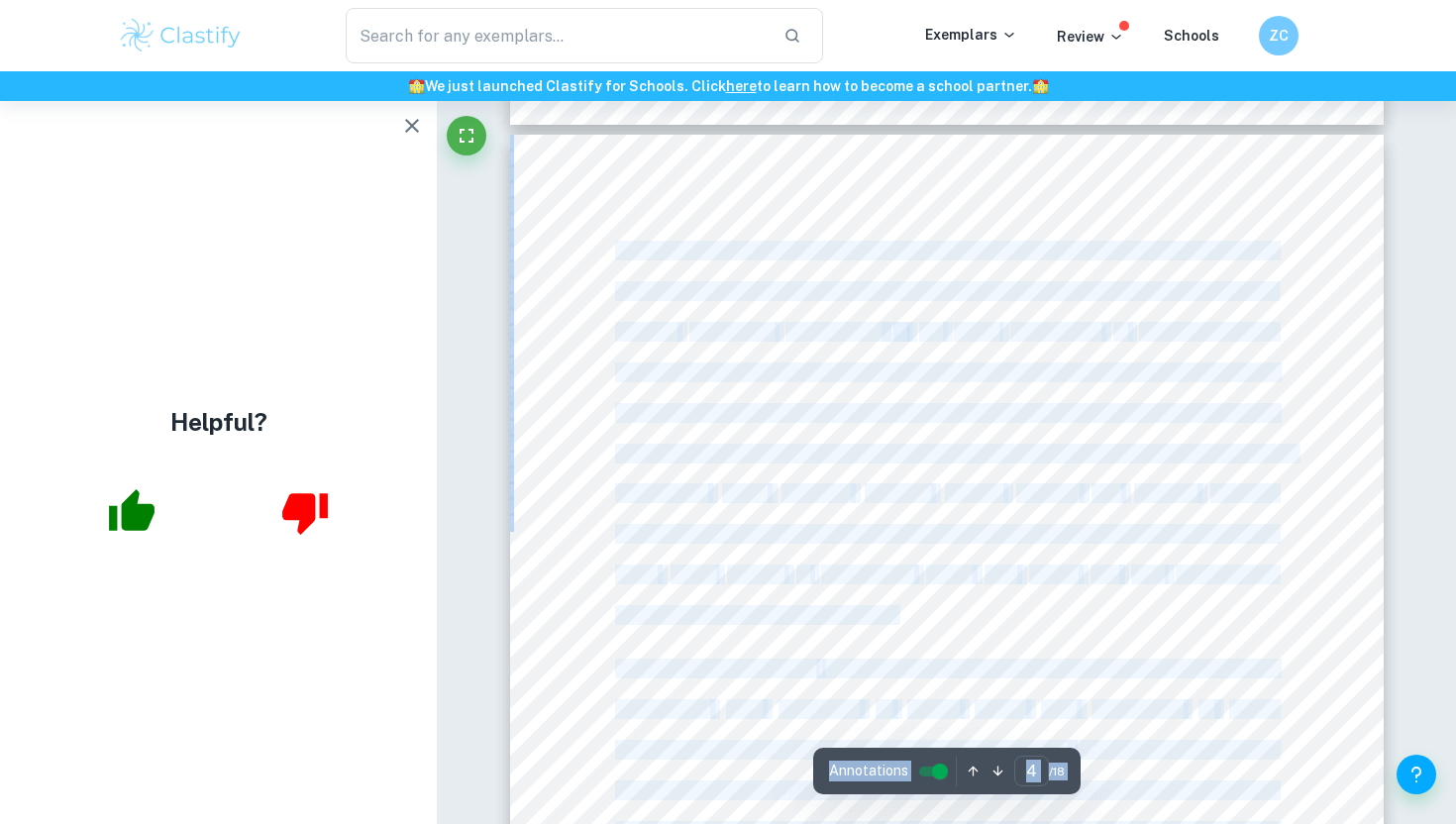 type on "3" 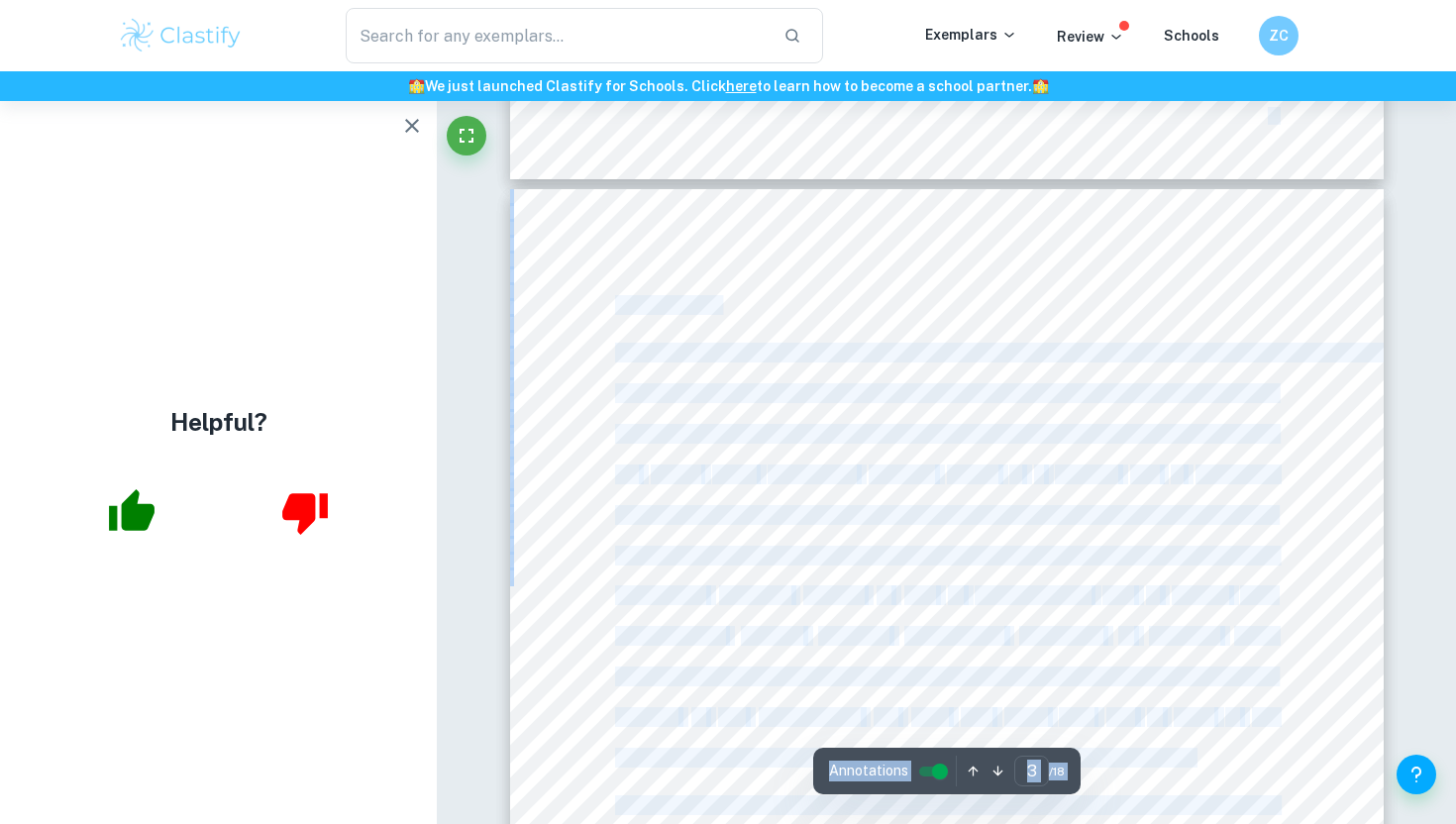 scroll, scrollTop: 2533, scrollLeft: 0, axis: vertical 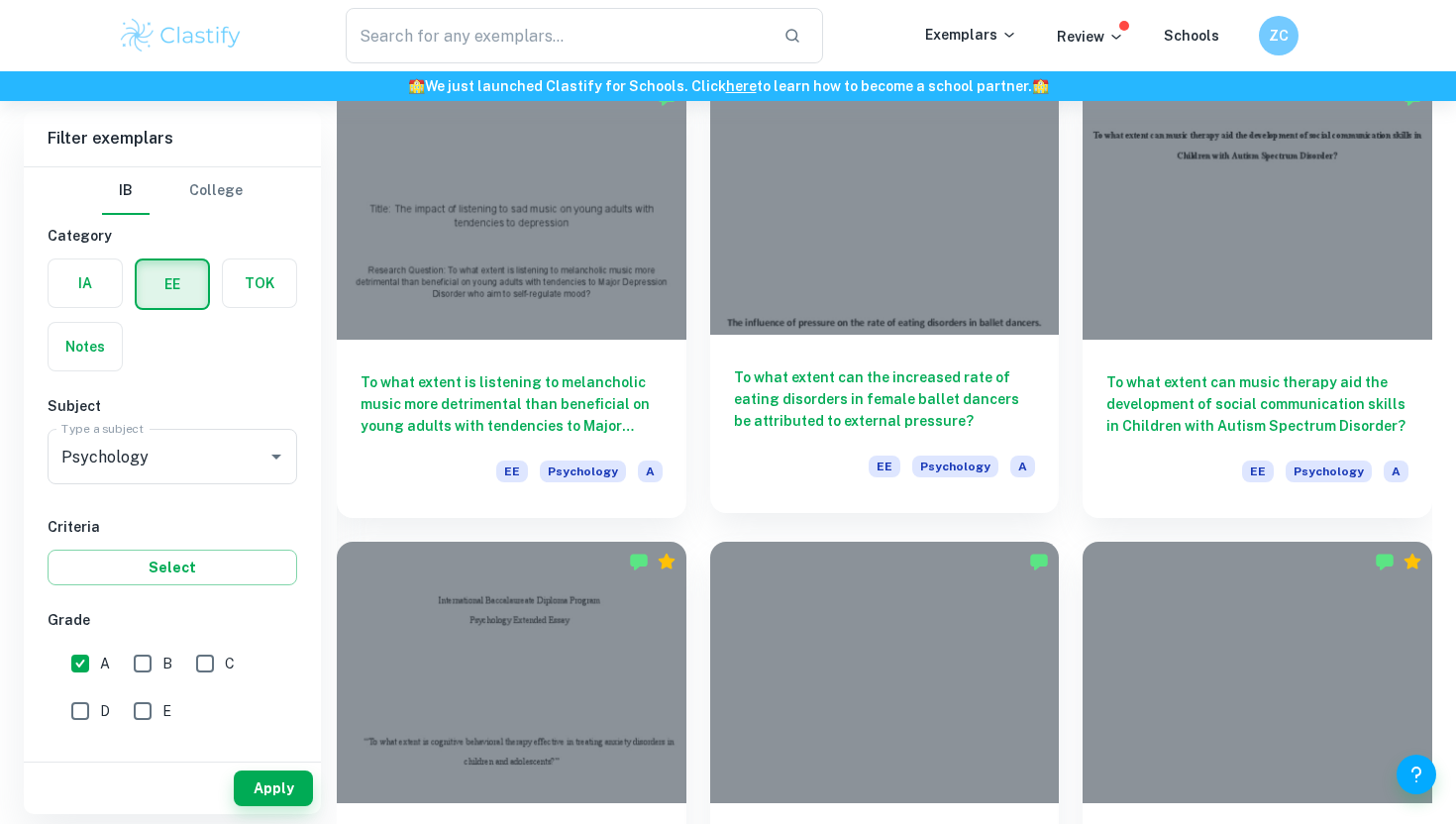 click at bounding box center (884, 203) 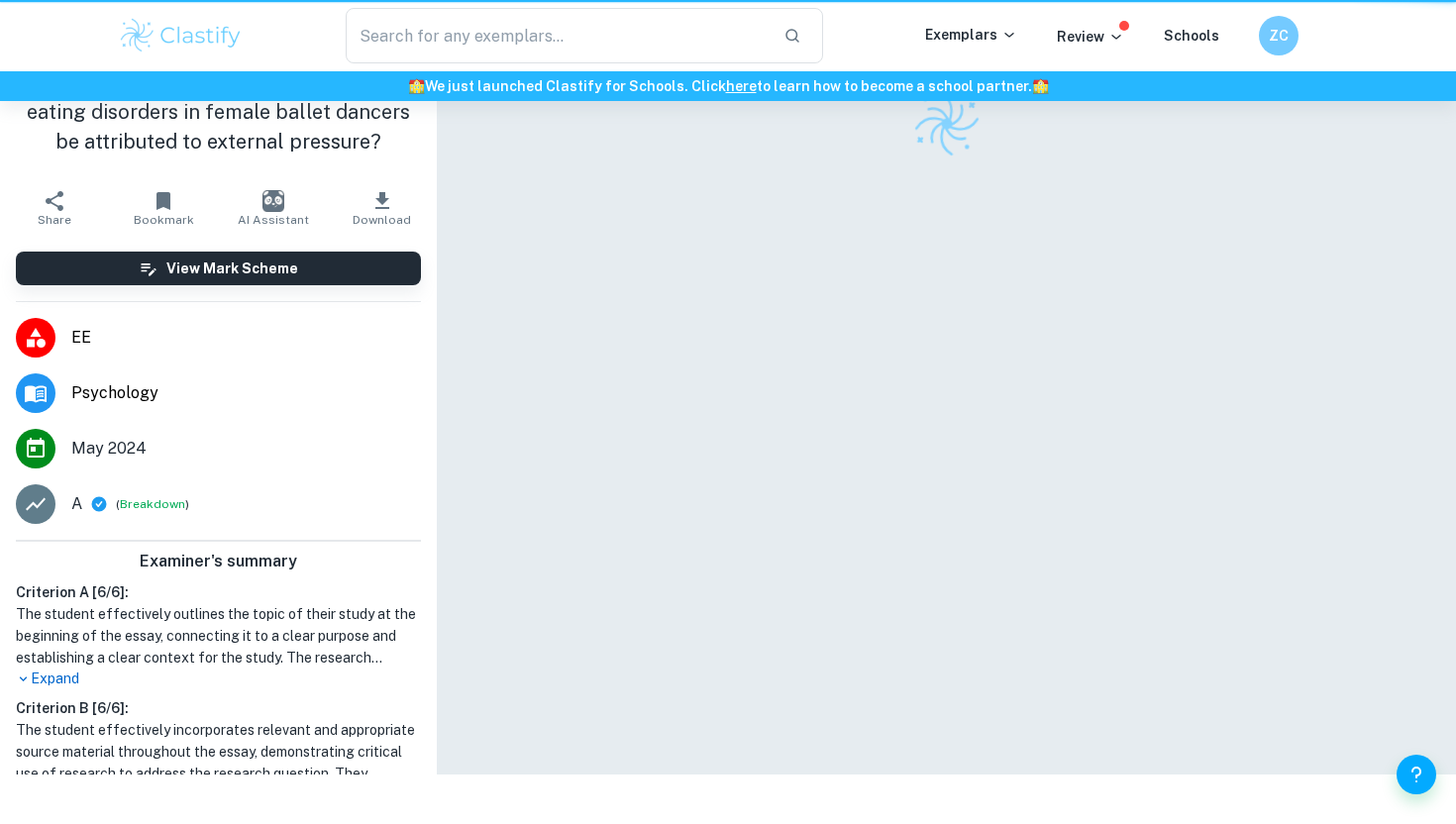 scroll, scrollTop: 0, scrollLeft: 0, axis: both 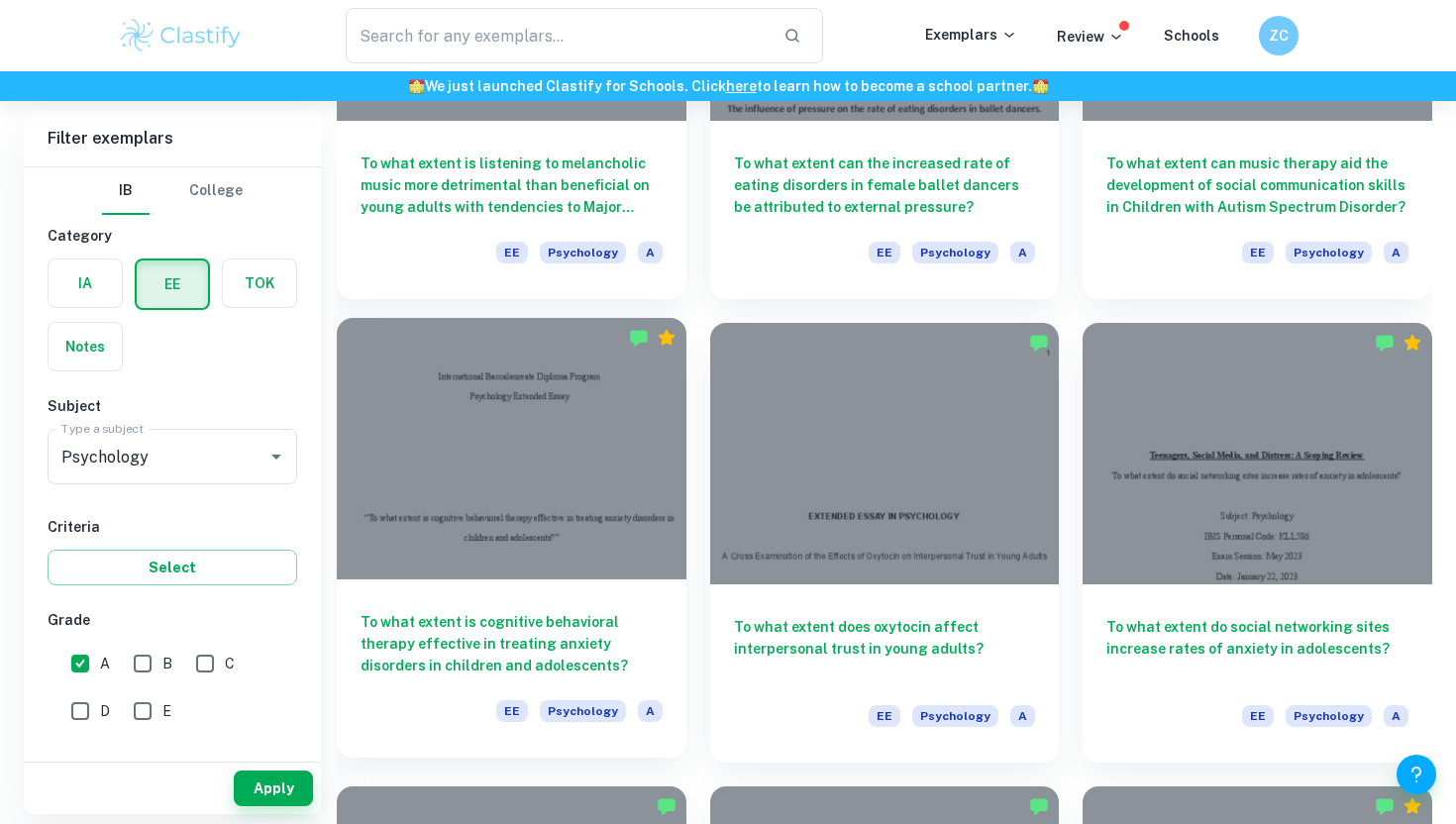 click on "To what extent is cognitive behavioral therapy effective in treating anxiety disorders in children and adolescents? EE Psychology A" at bounding box center (511, 669) 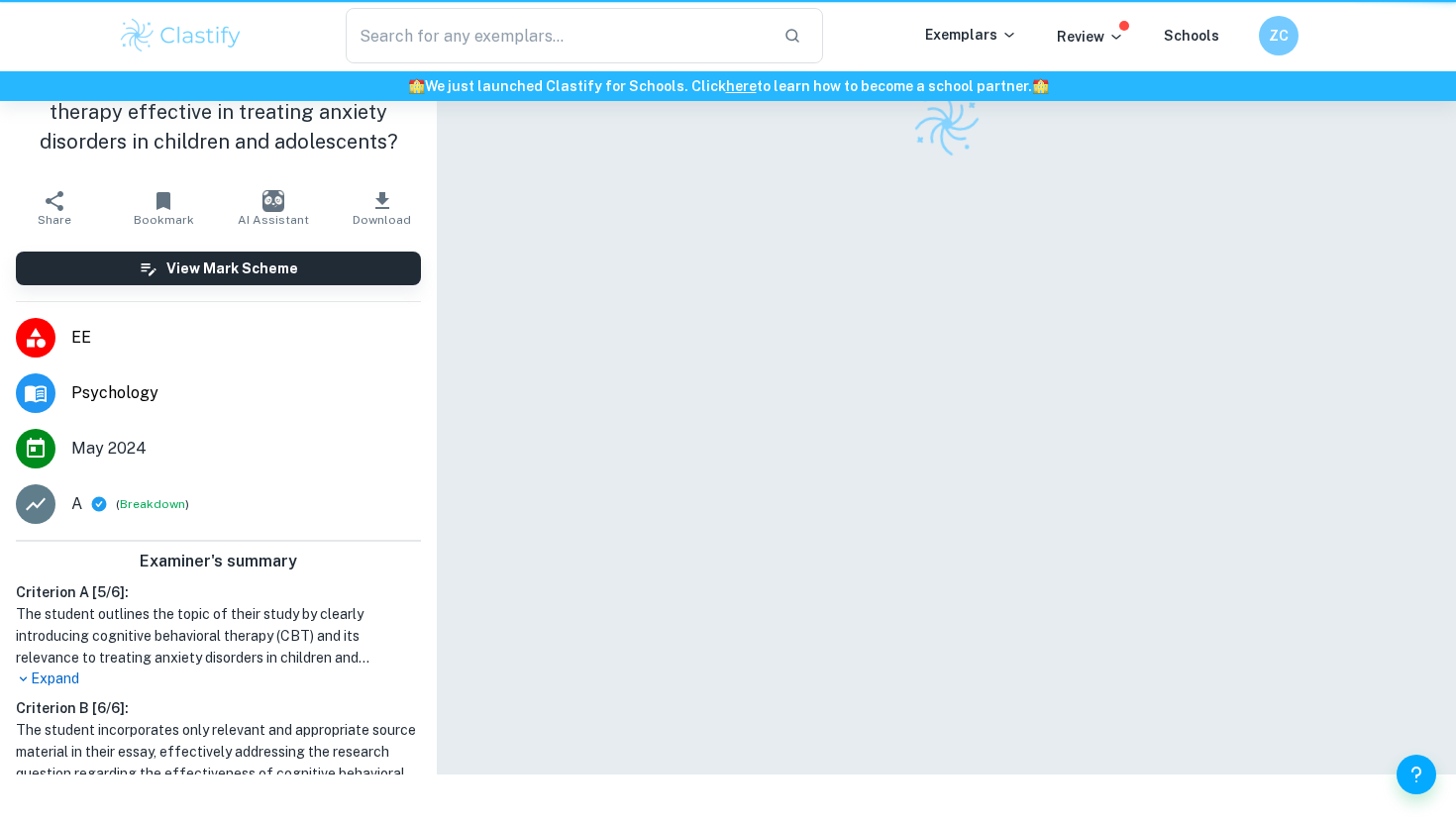 scroll, scrollTop: 0, scrollLeft: 0, axis: both 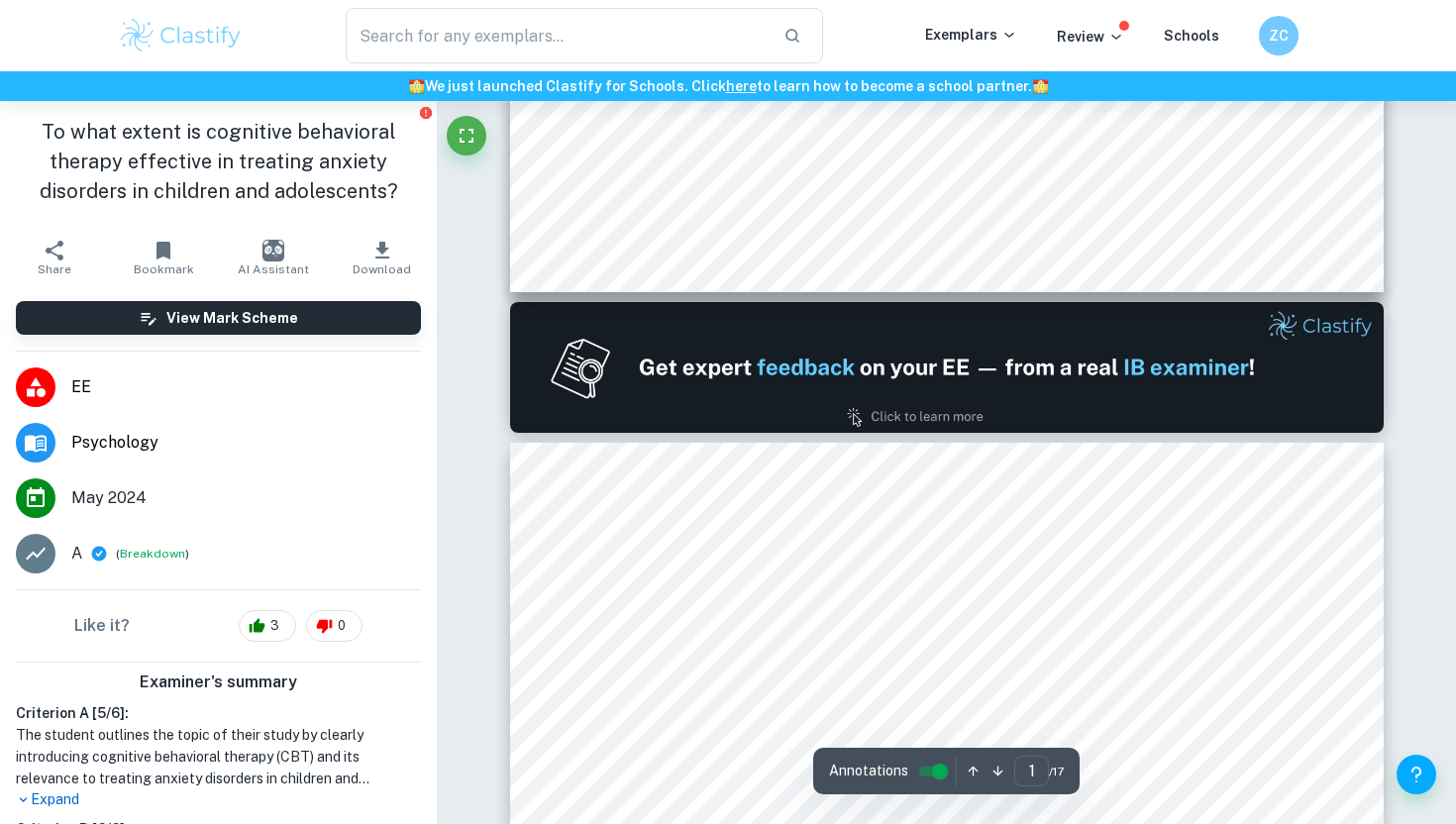 type on "2" 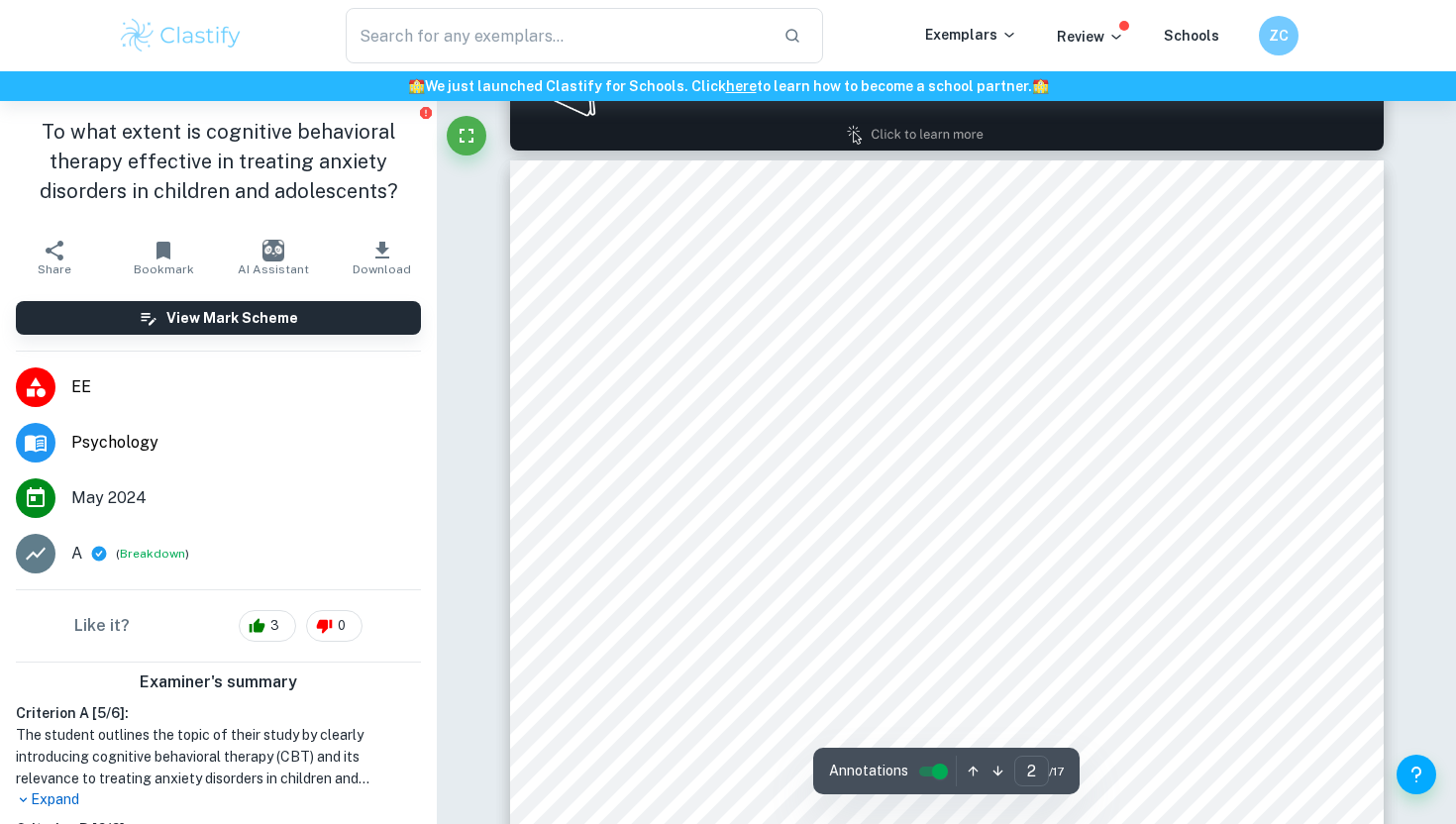 scroll, scrollTop: 1348, scrollLeft: 0, axis: vertical 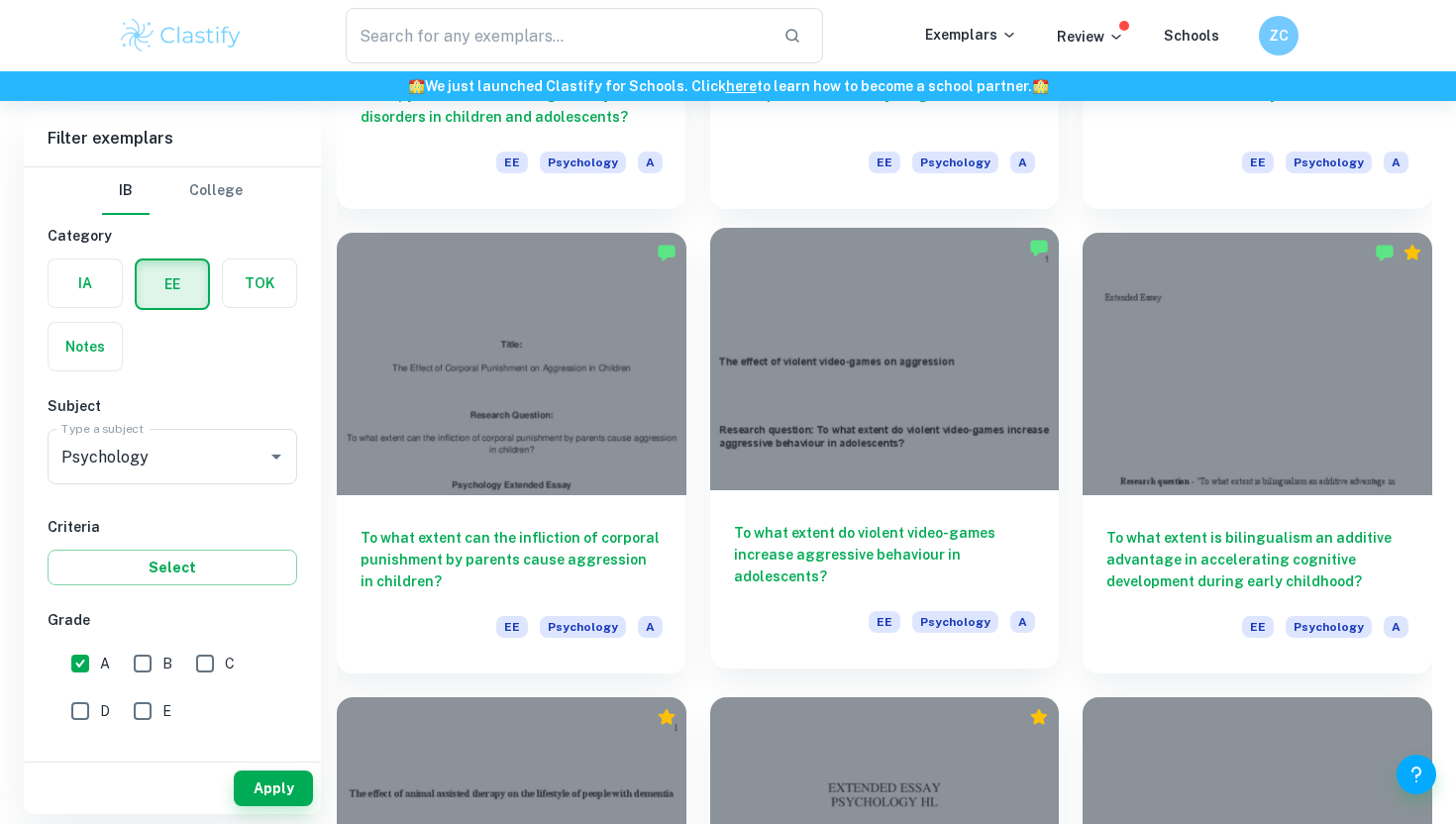 click on "To what extent do violent video-games increase aggressive behaviour in adolescents?" at bounding box center [884, 555] 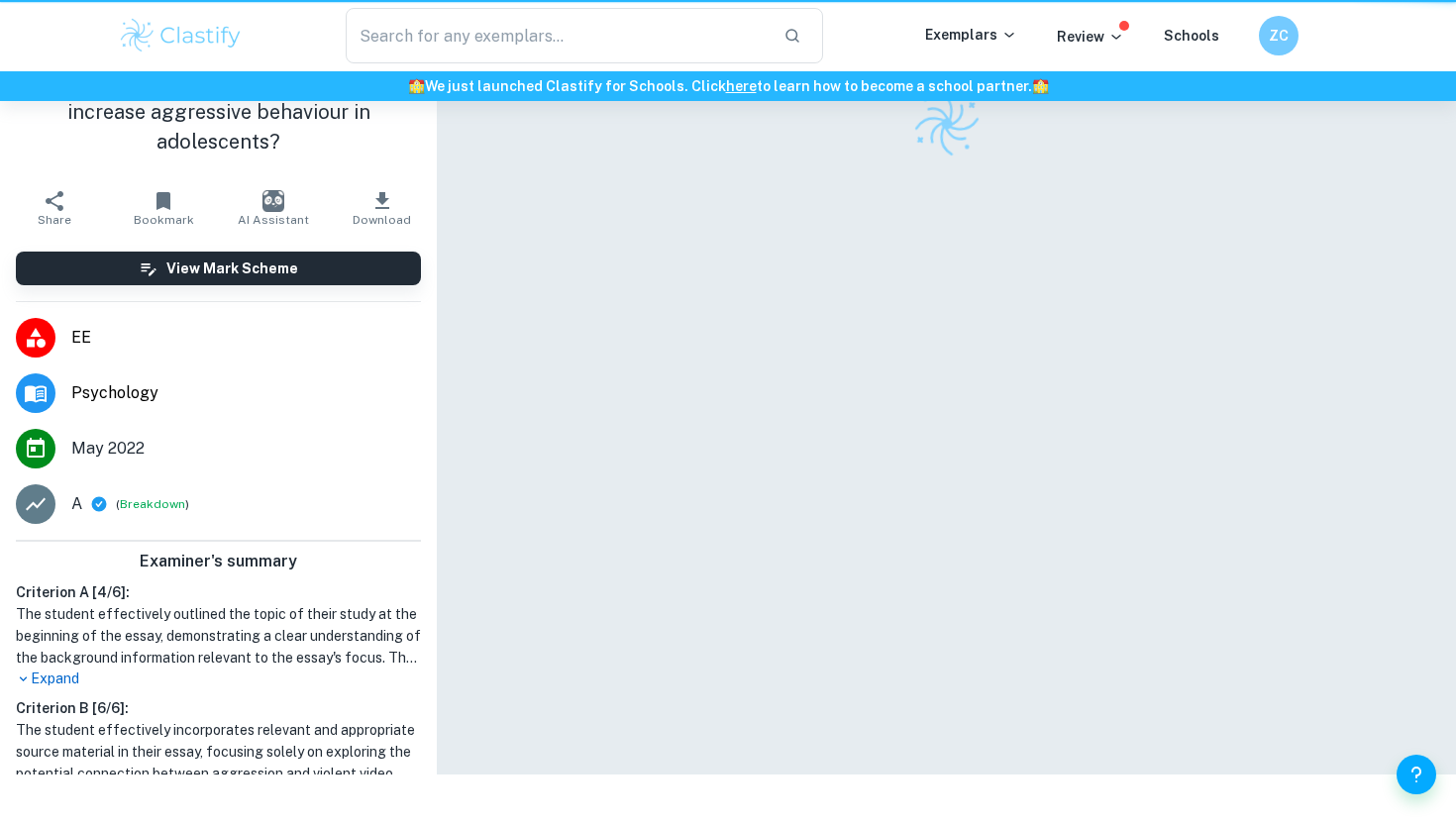 scroll, scrollTop: 0, scrollLeft: 0, axis: both 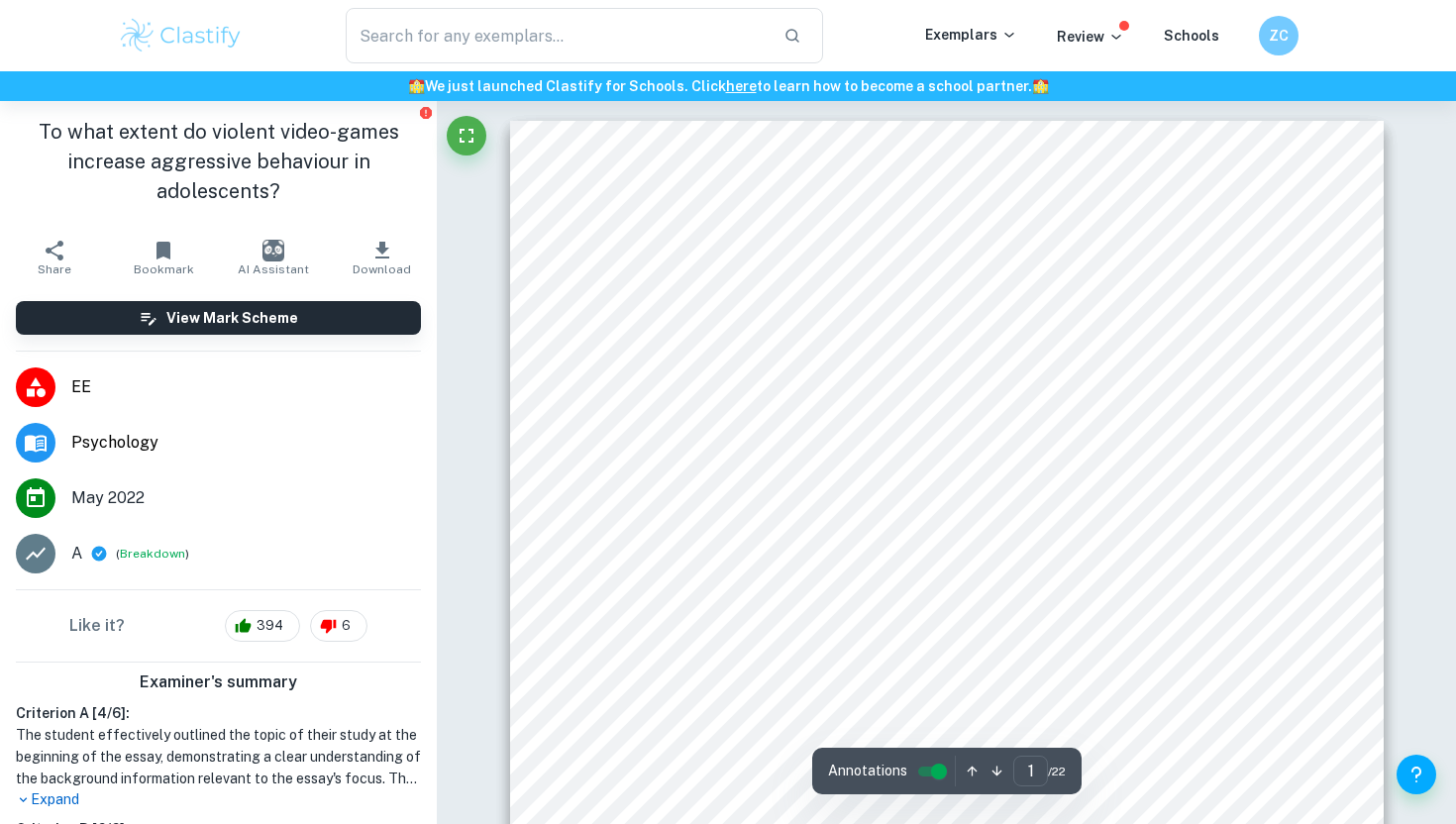 type on "2" 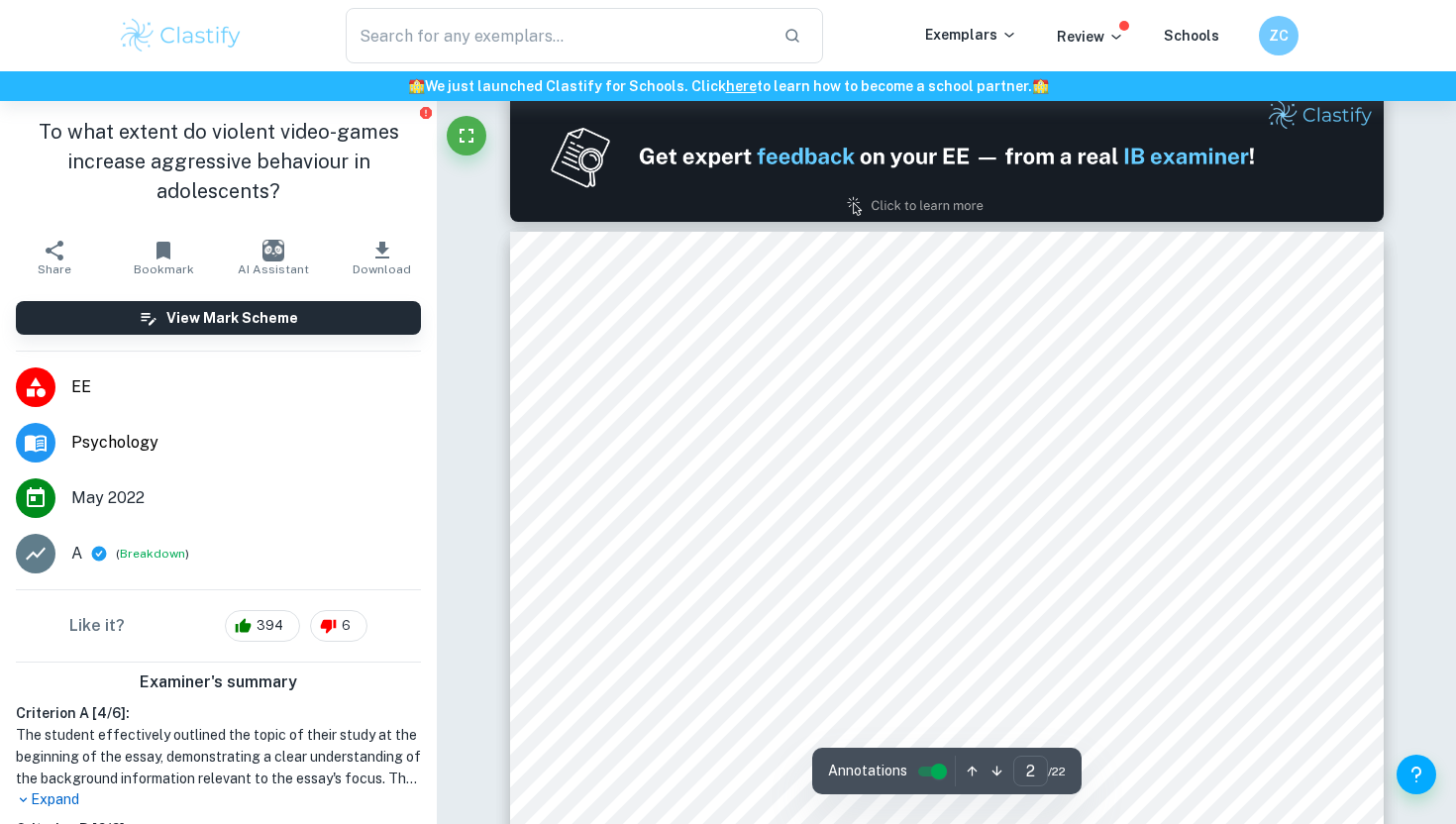 scroll, scrollTop: 1288, scrollLeft: 0, axis: vertical 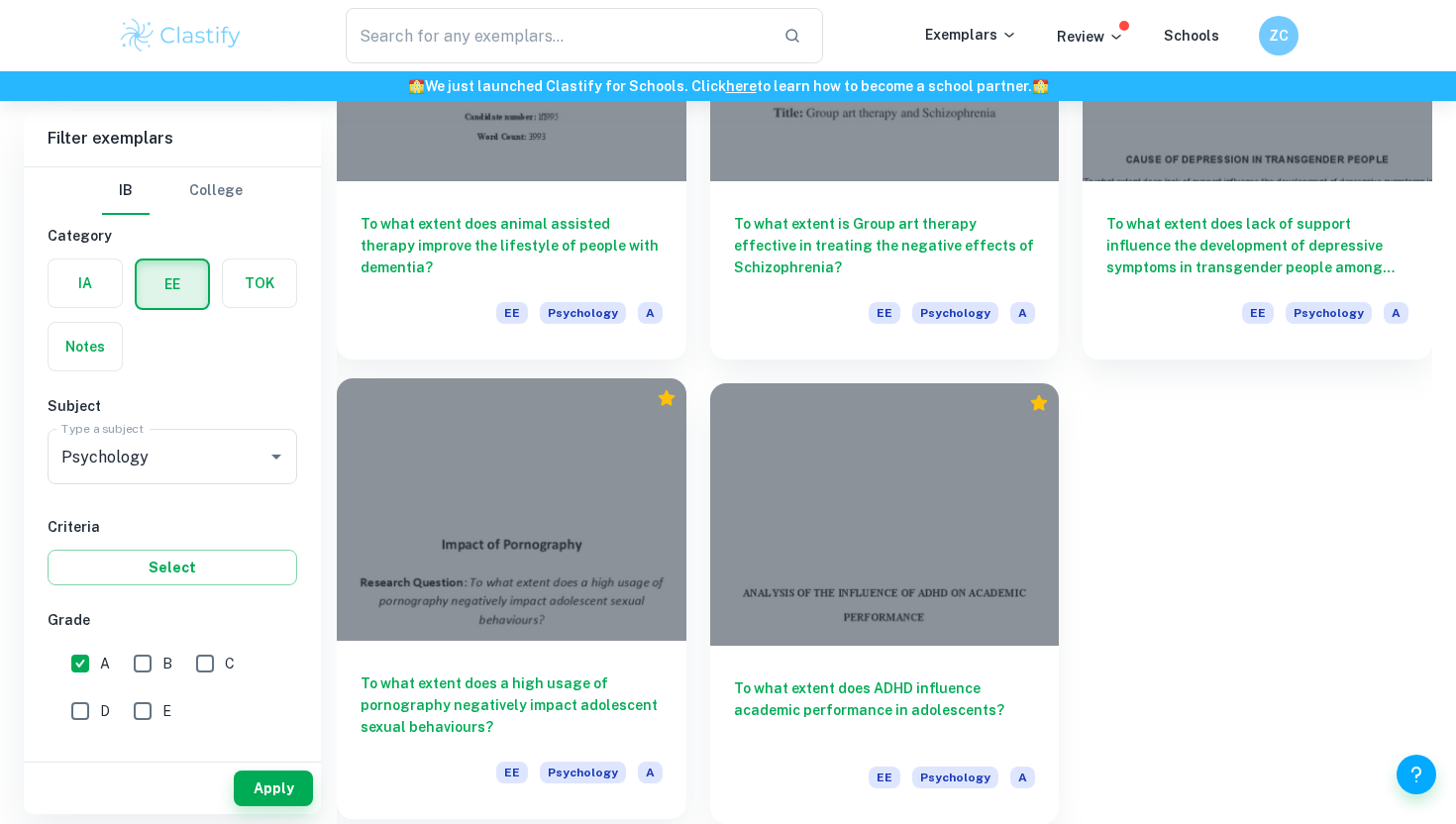 click on "To what extent does a high usage of pornography negatively impact adolescent sexual behaviours? EE Psychology A" at bounding box center [511, 730] 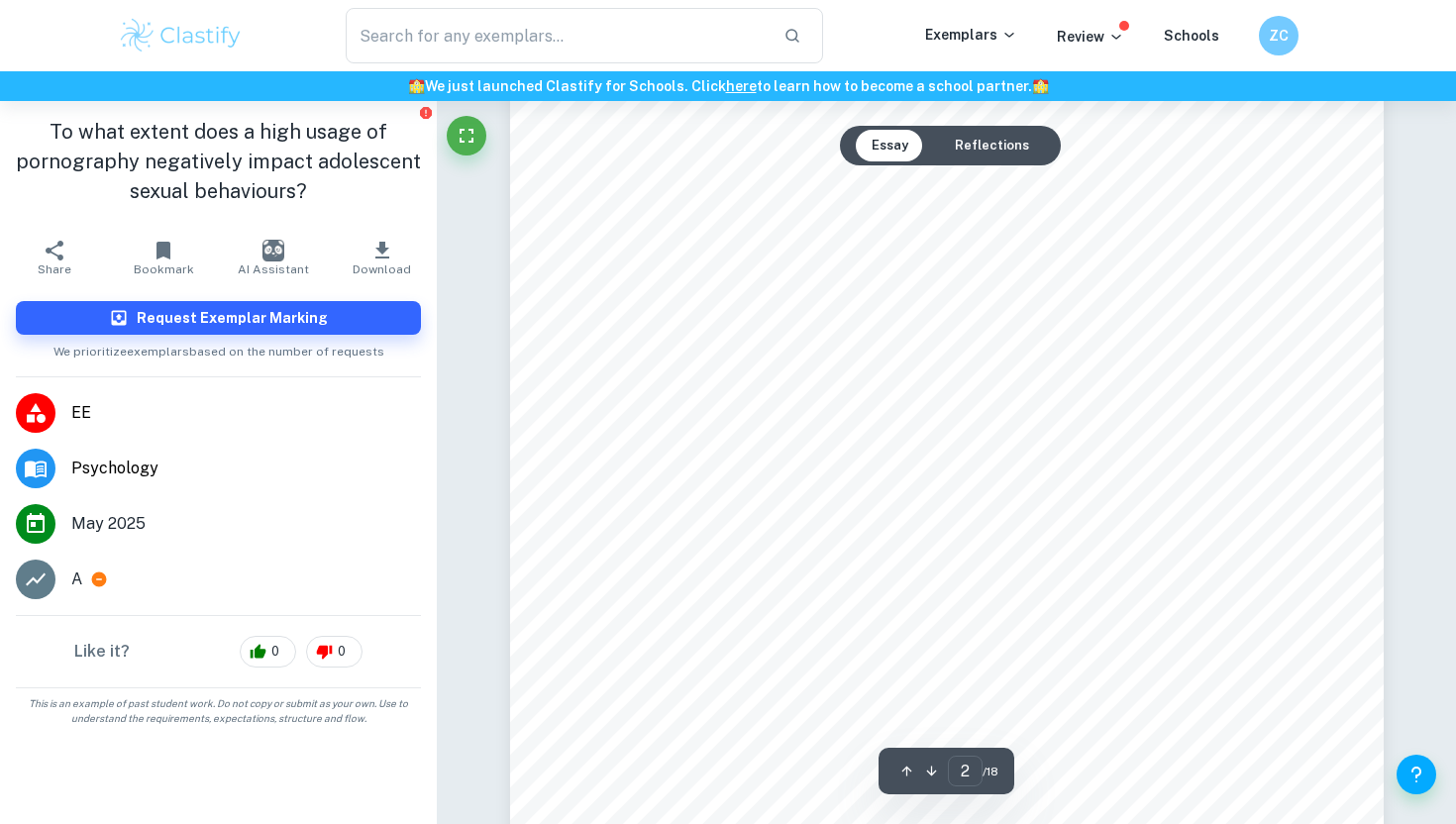 scroll, scrollTop: 1603, scrollLeft: 0, axis: vertical 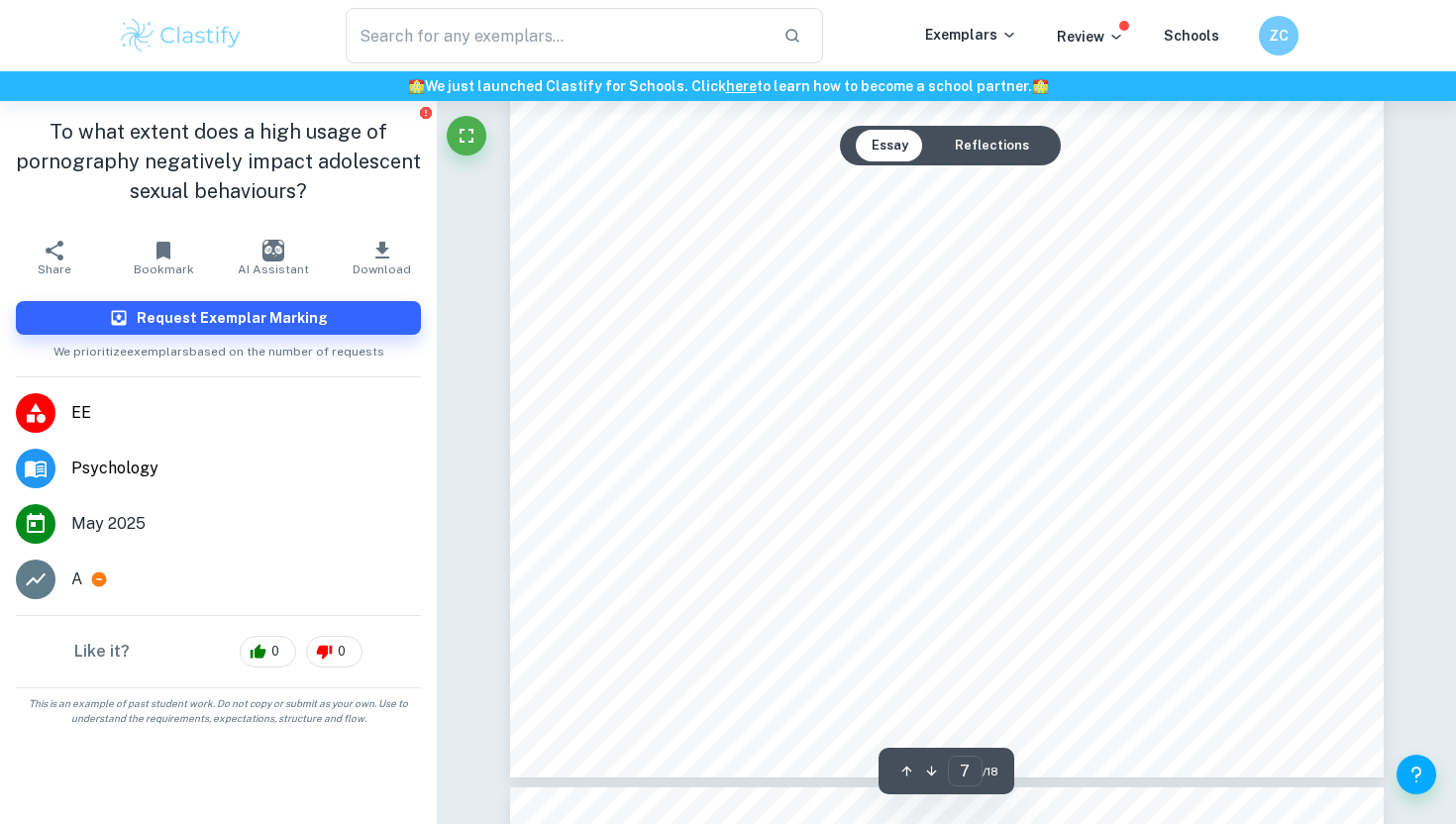 type on "8" 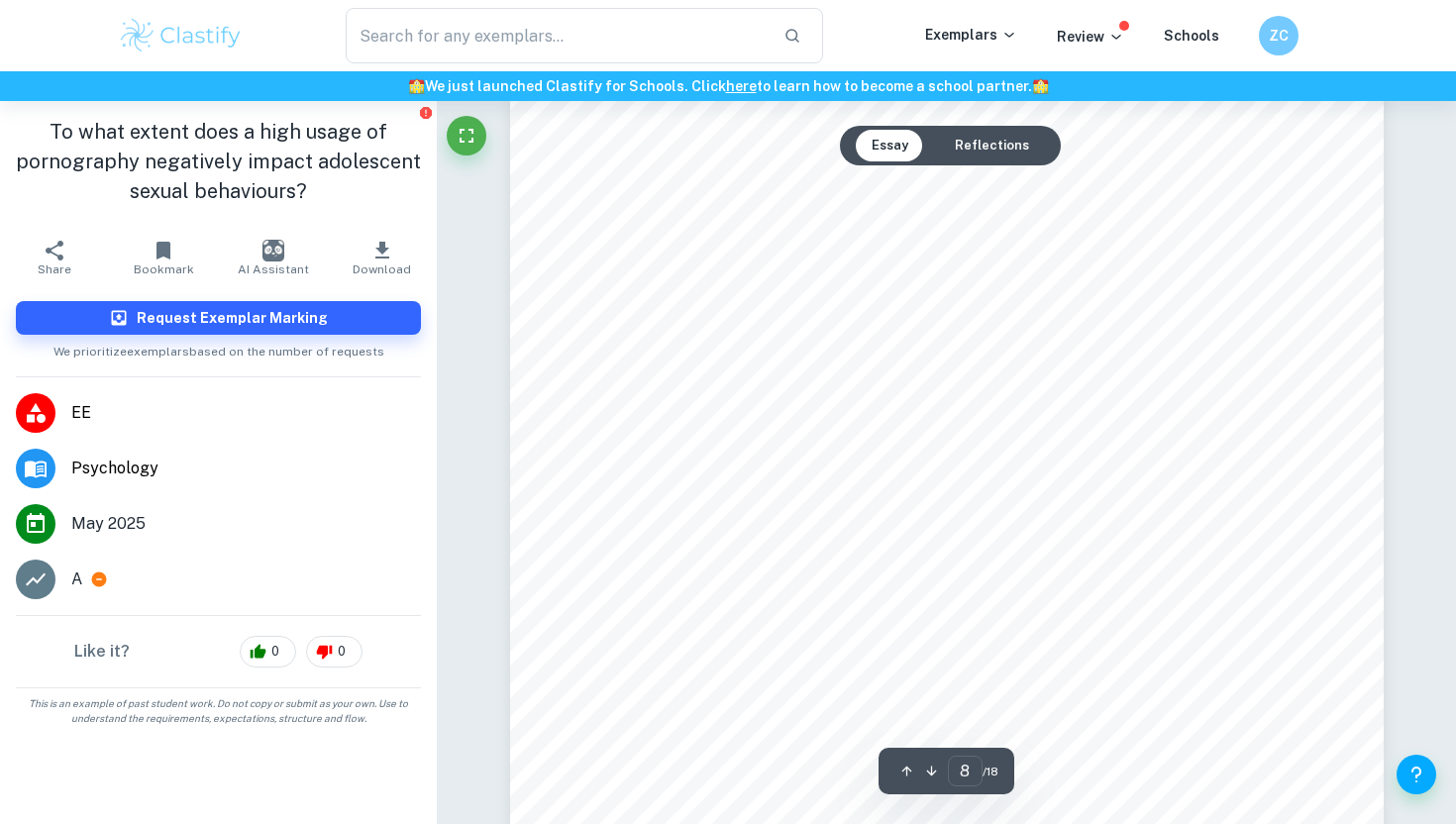 scroll, scrollTop: 8929, scrollLeft: 0, axis: vertical 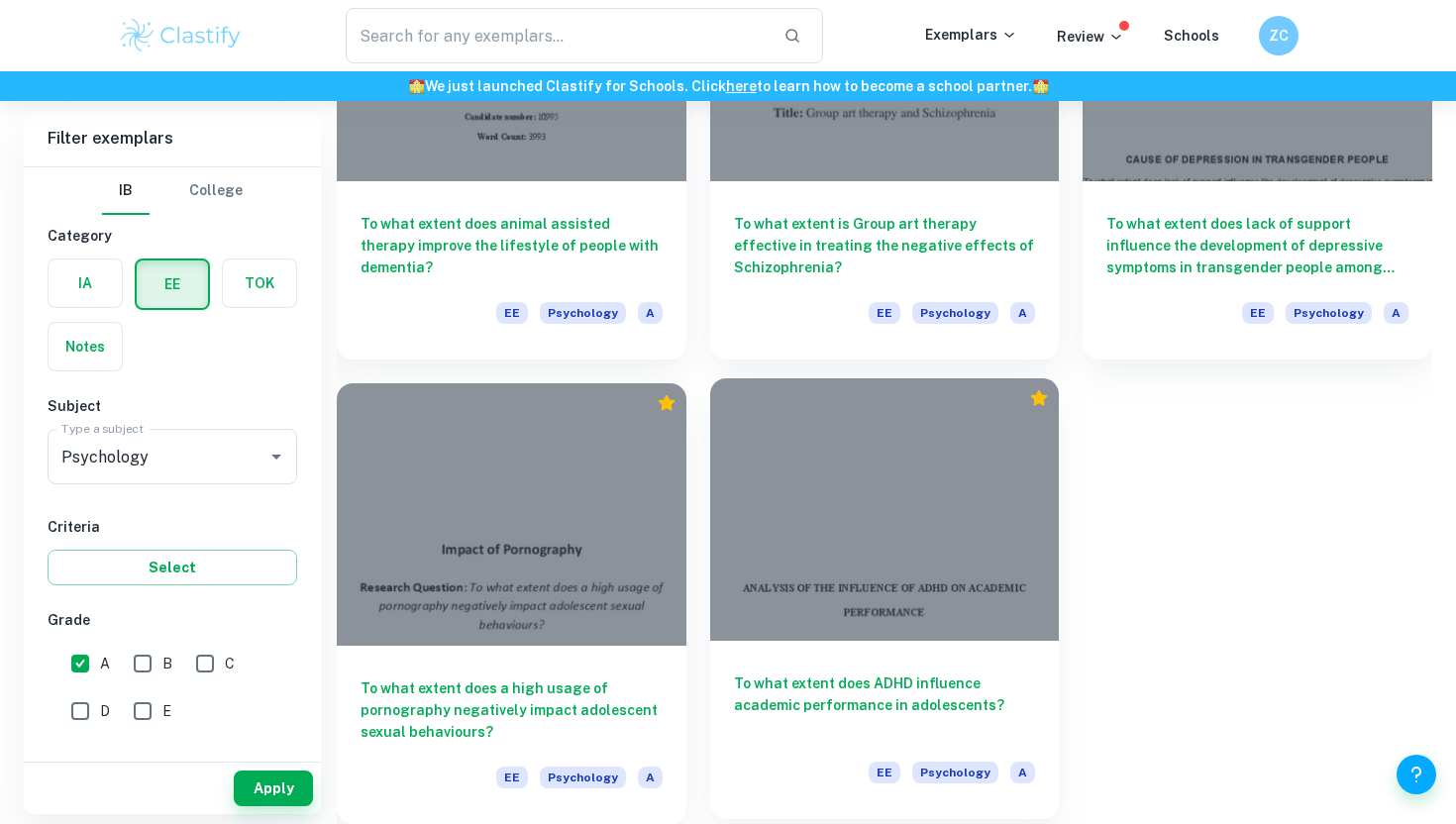click on "To what extent does ADHD influence academic performance in adolescents?  EE Psychology A" at bounding box center (884, 730) 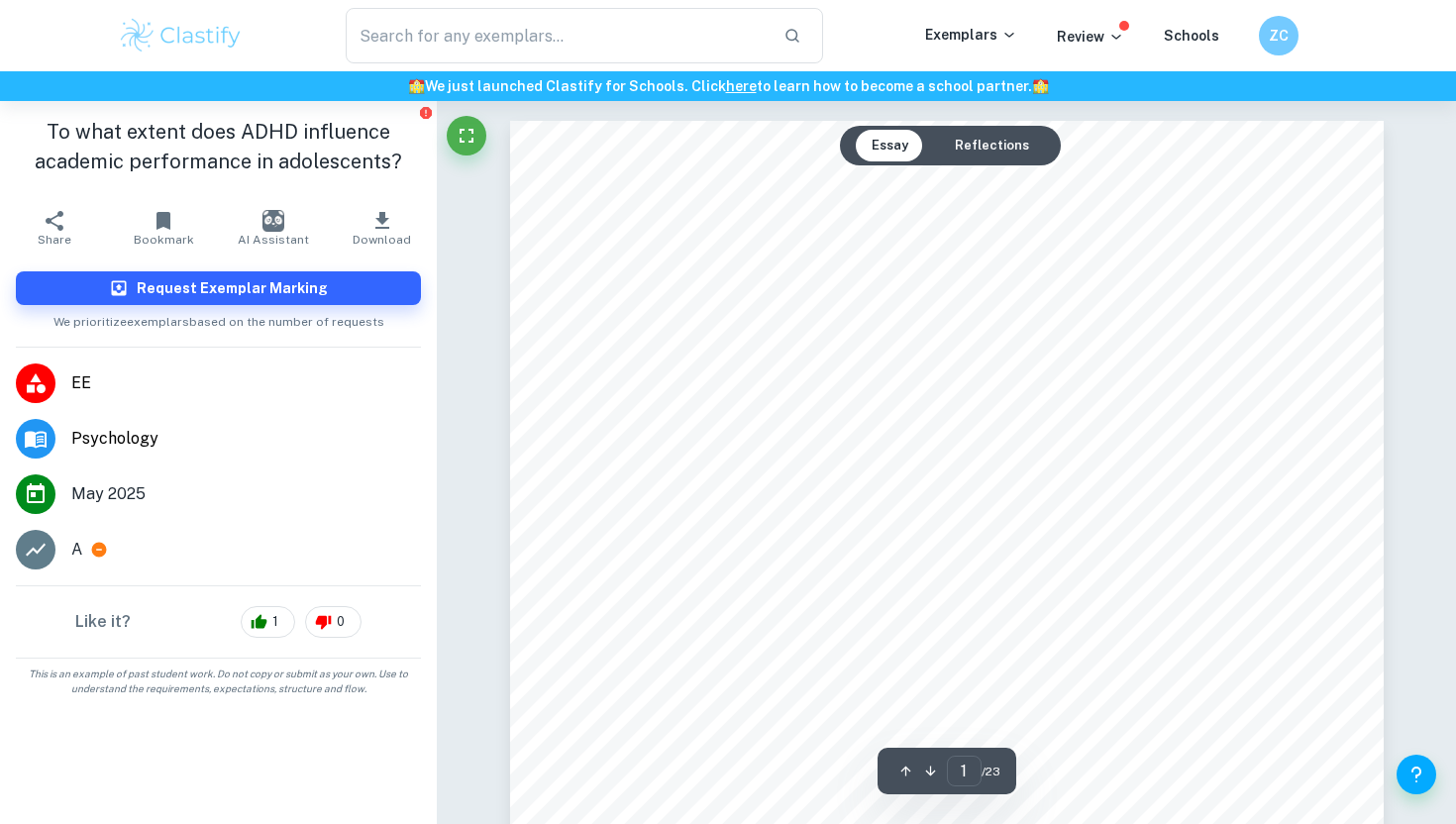 type on "2" 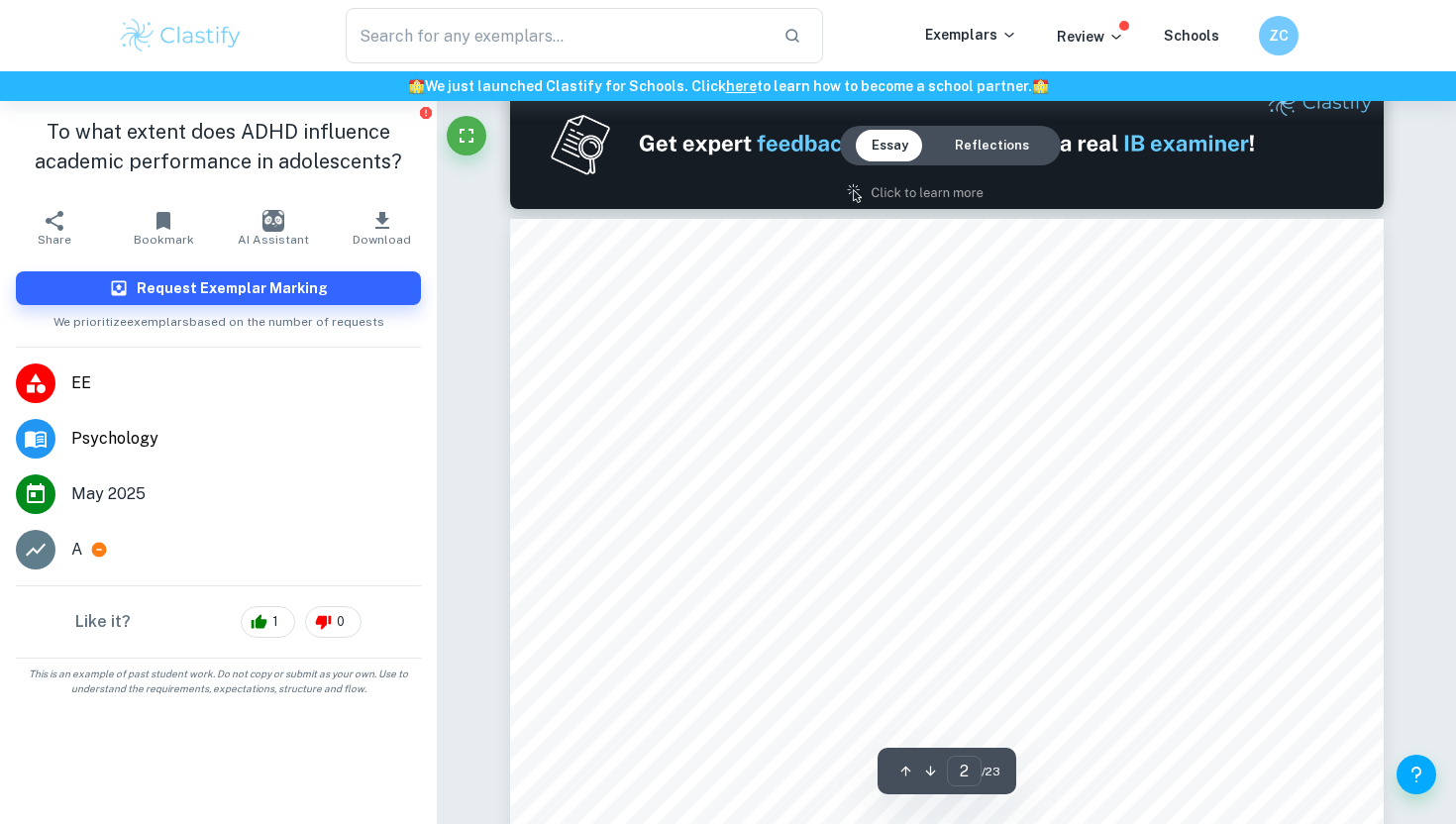 scroll, scrollTop: 1289, scrollLeft: 0, axis: vertical 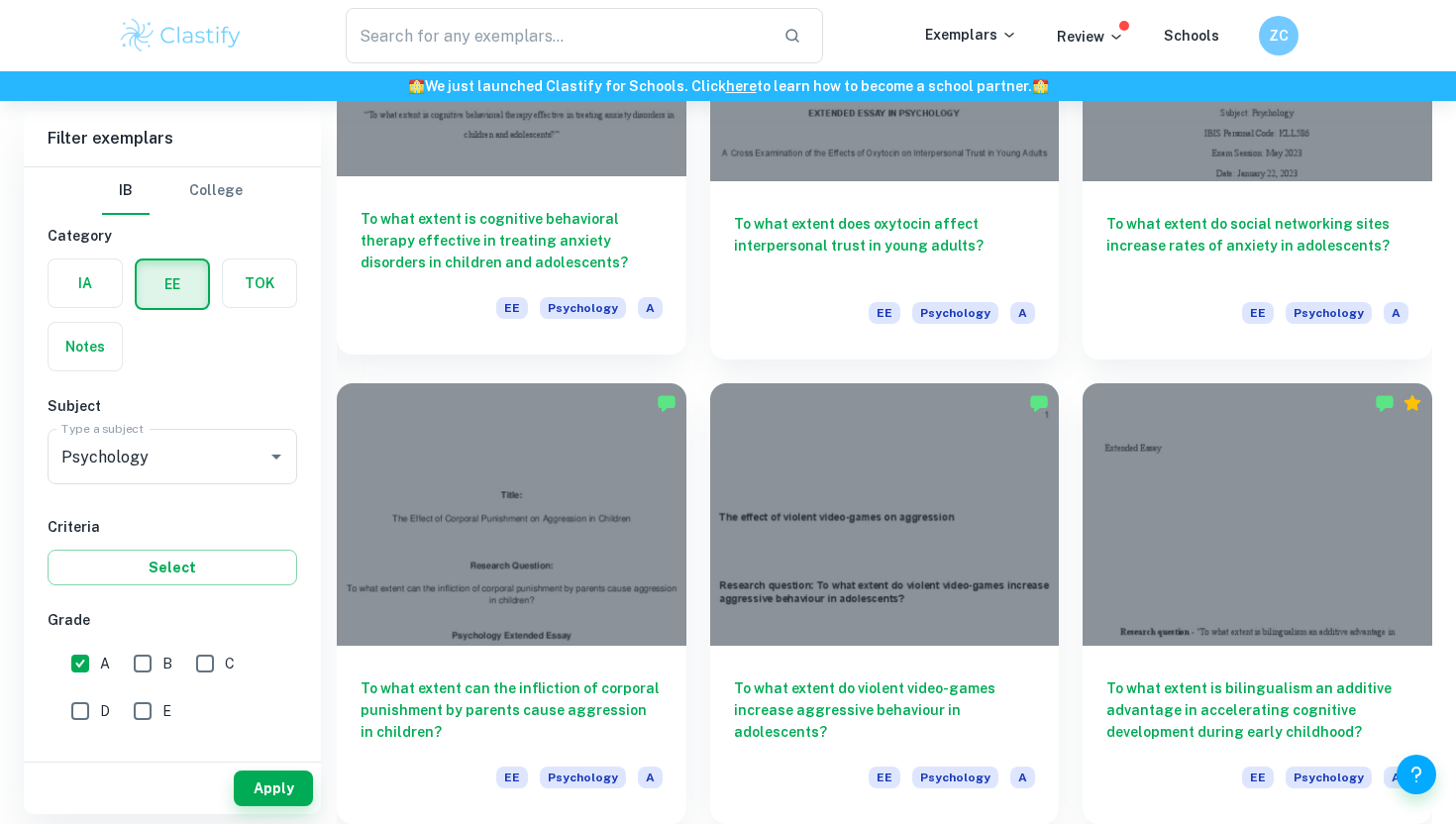 click on "To what extent is cognitive behavioral therapy effective in treating anxiety disorders in children and adolescents?" at bounding box center [511, 241] 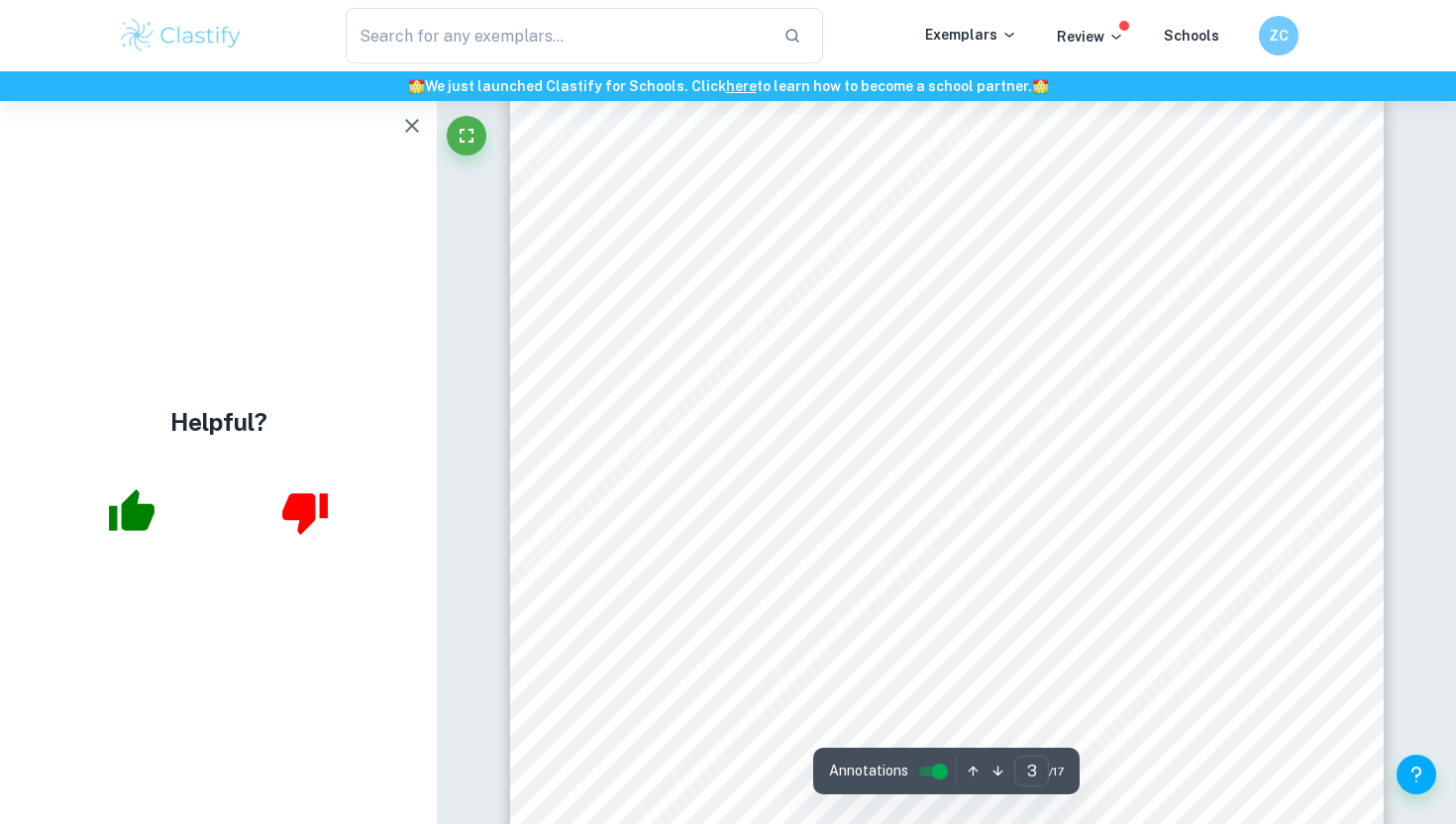 scroll, scrollTop: 2930, scrollLeft: 0, axis: vertical 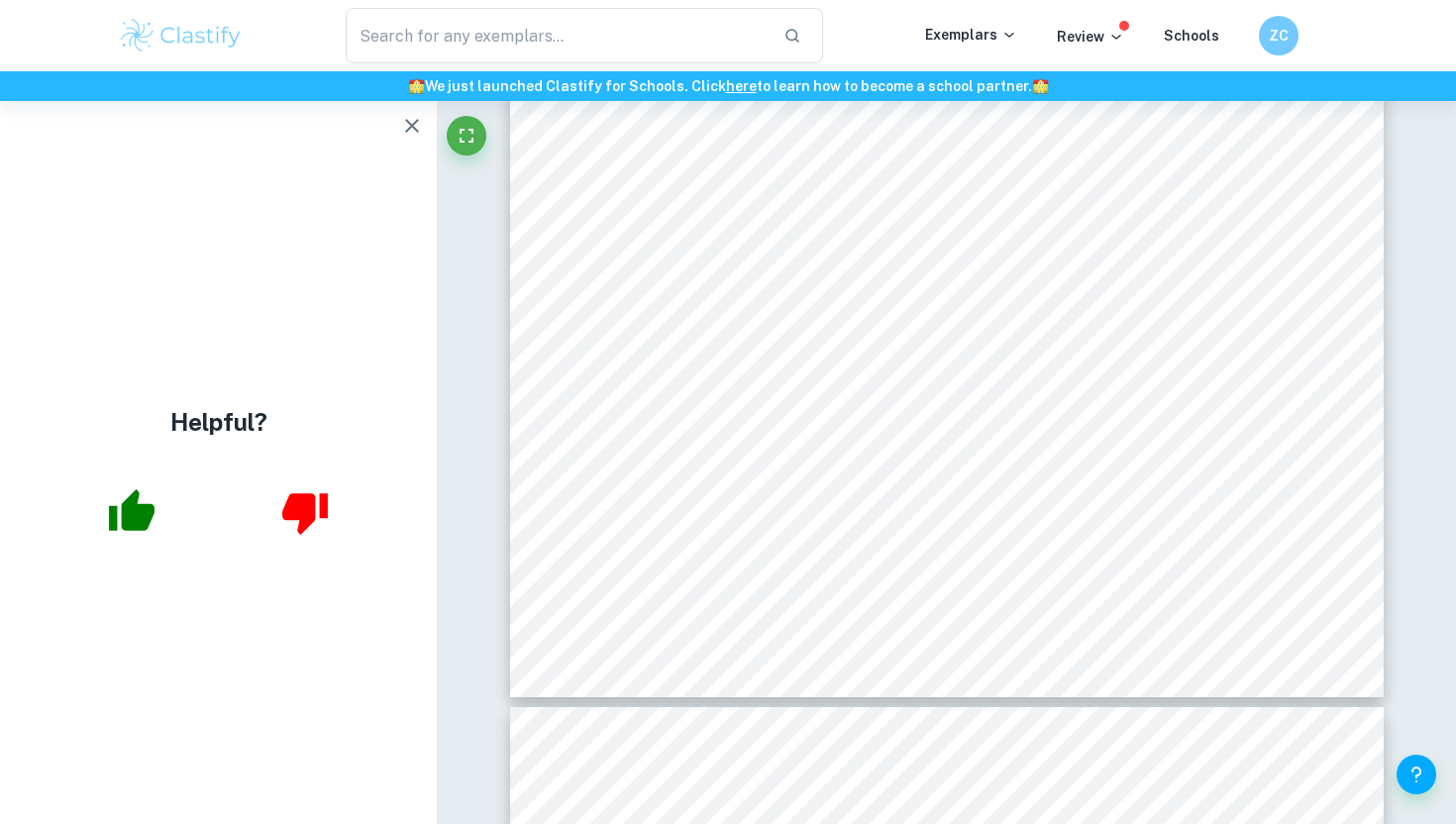 type on "4" 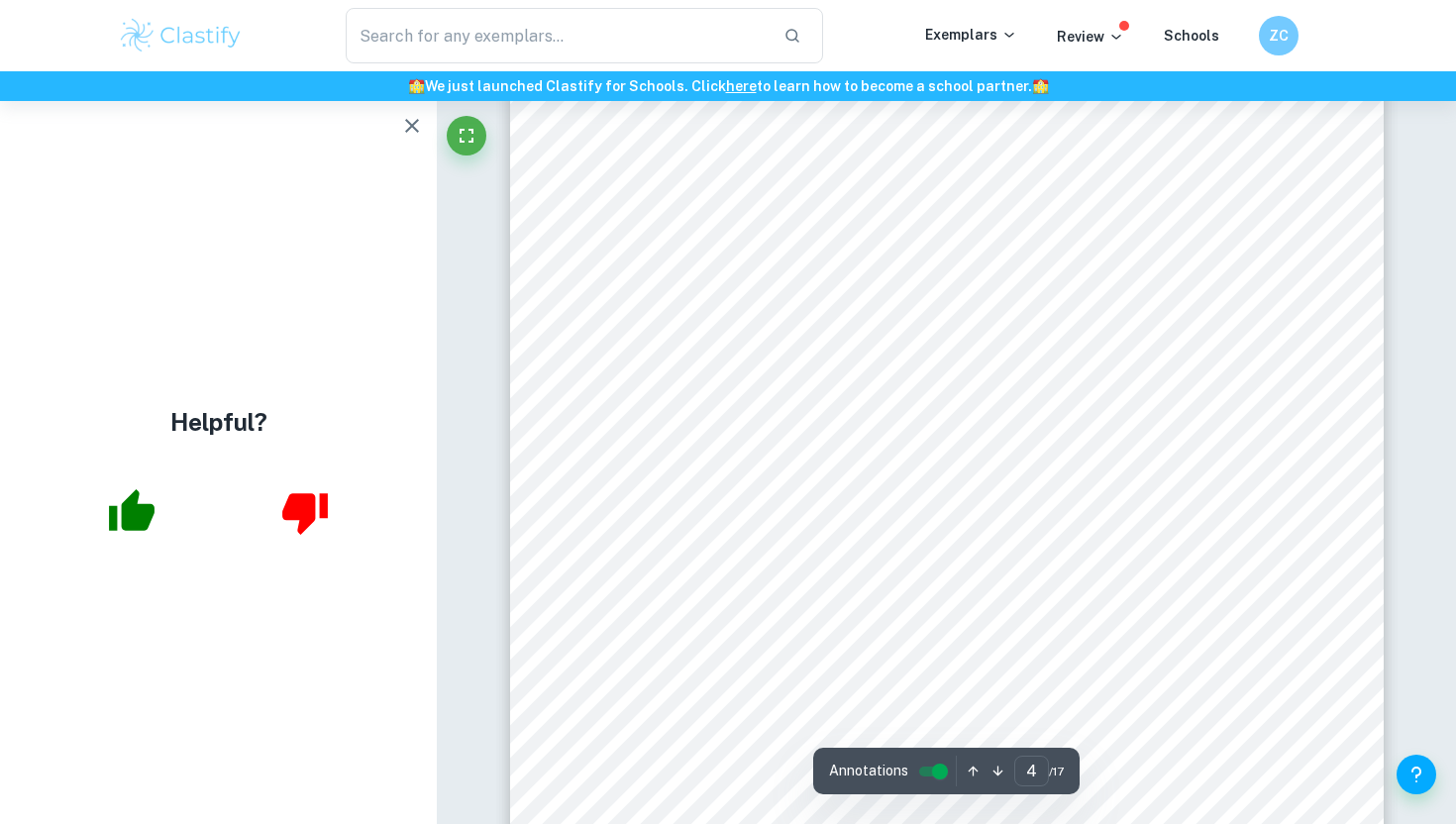 scroll, scrollTop: 4022, scrollLeft: 0, axis: vertical 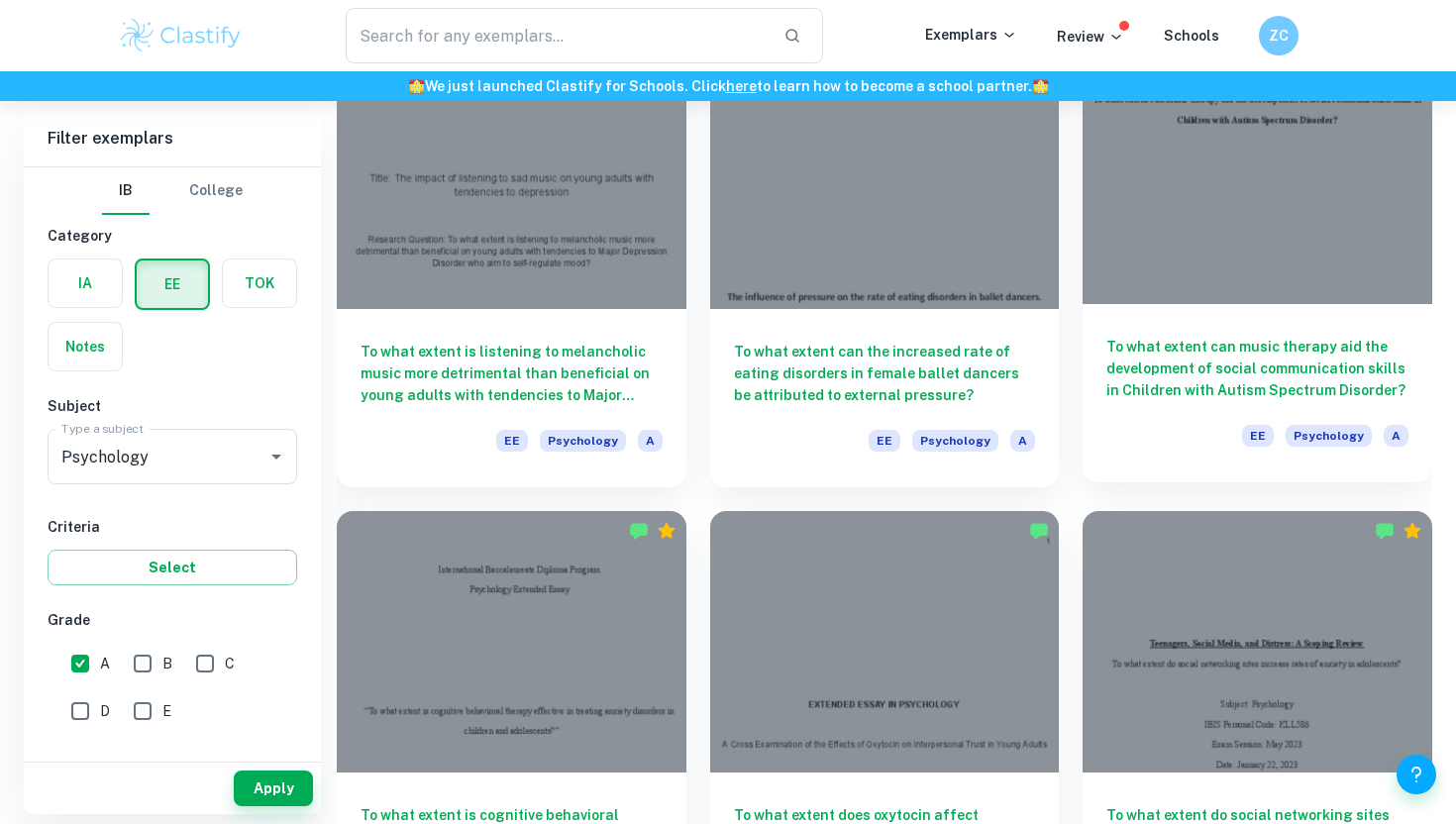 click on "To what extent can music therapy aid the development of social communication skills in Children with Autism Spectrum Disorder?" at bounding box center [1257, 368] 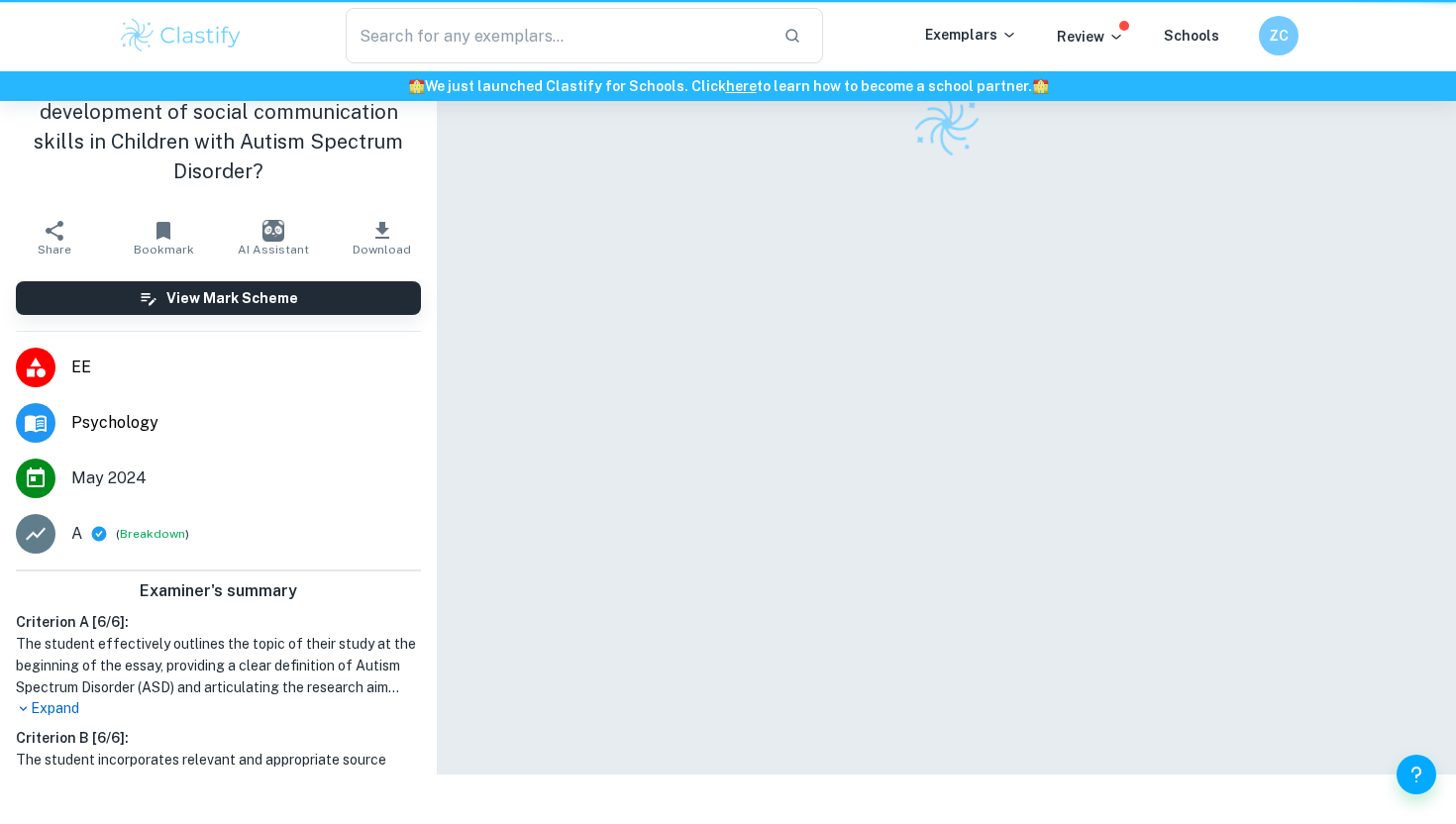 scroll, scrollTop: 0, scrollLeft: 0, axis: both 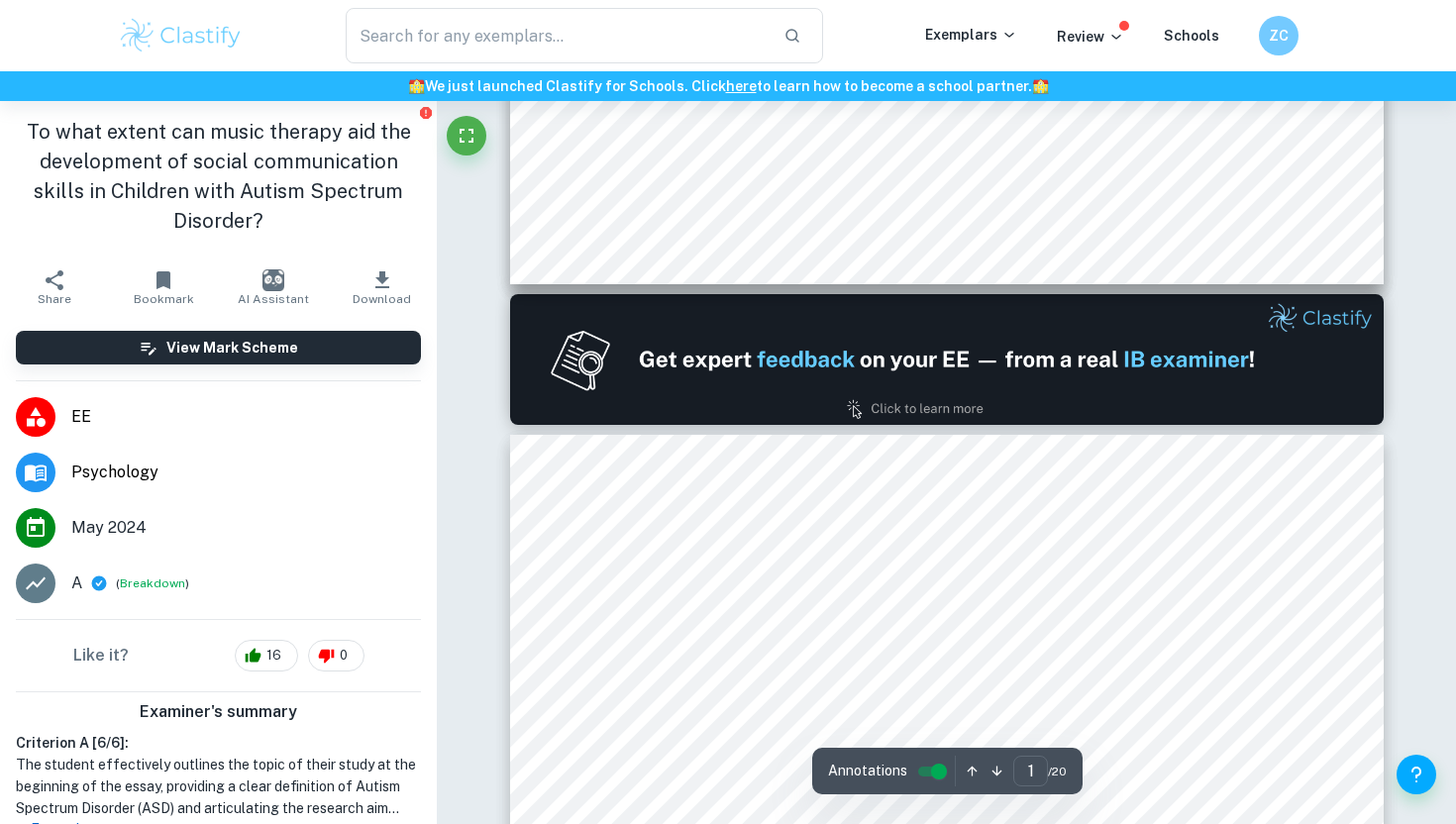 type on "2" 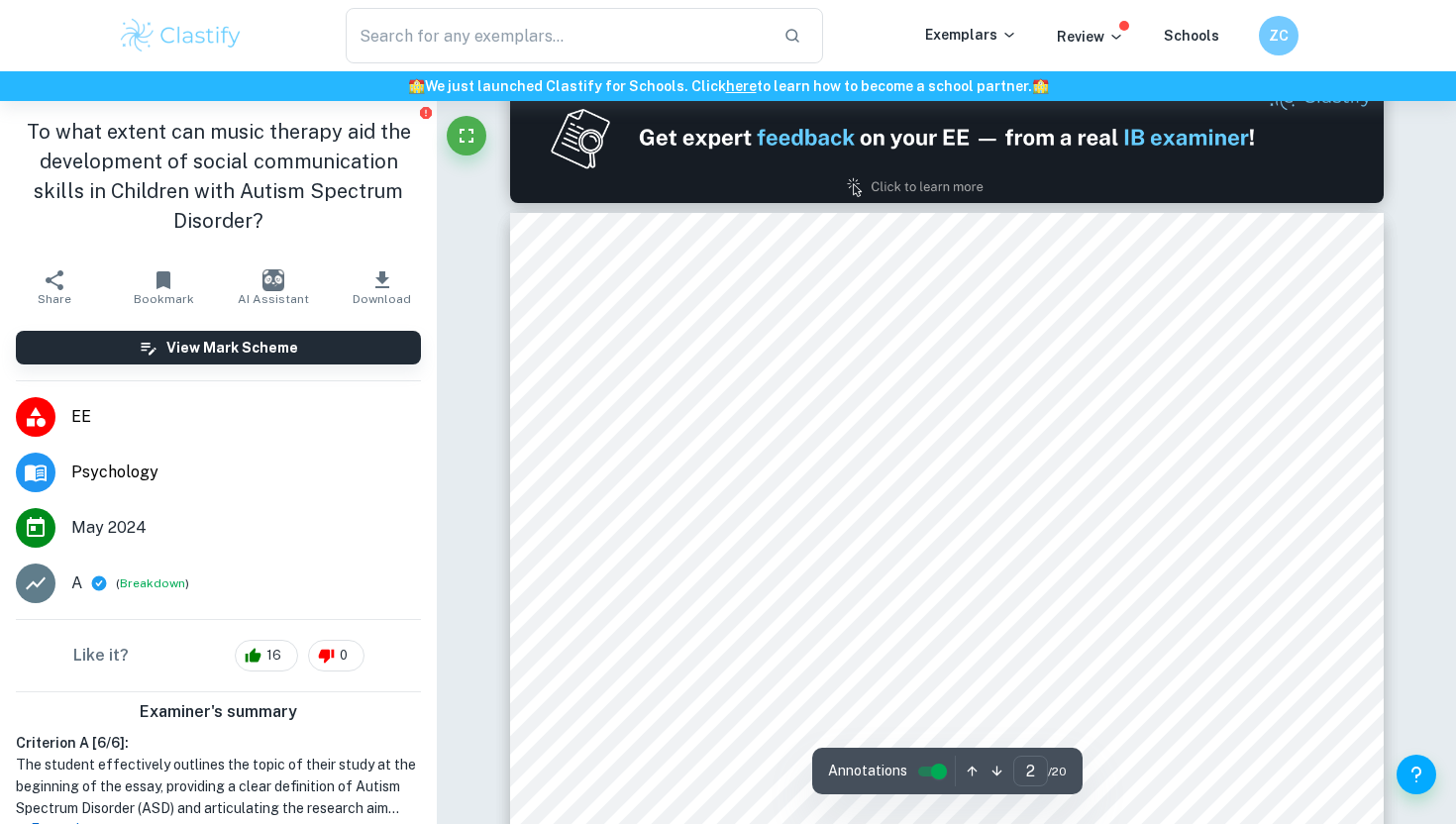 scroll, scrollTop: 1297, scrollLeft: 0, axis: vertical 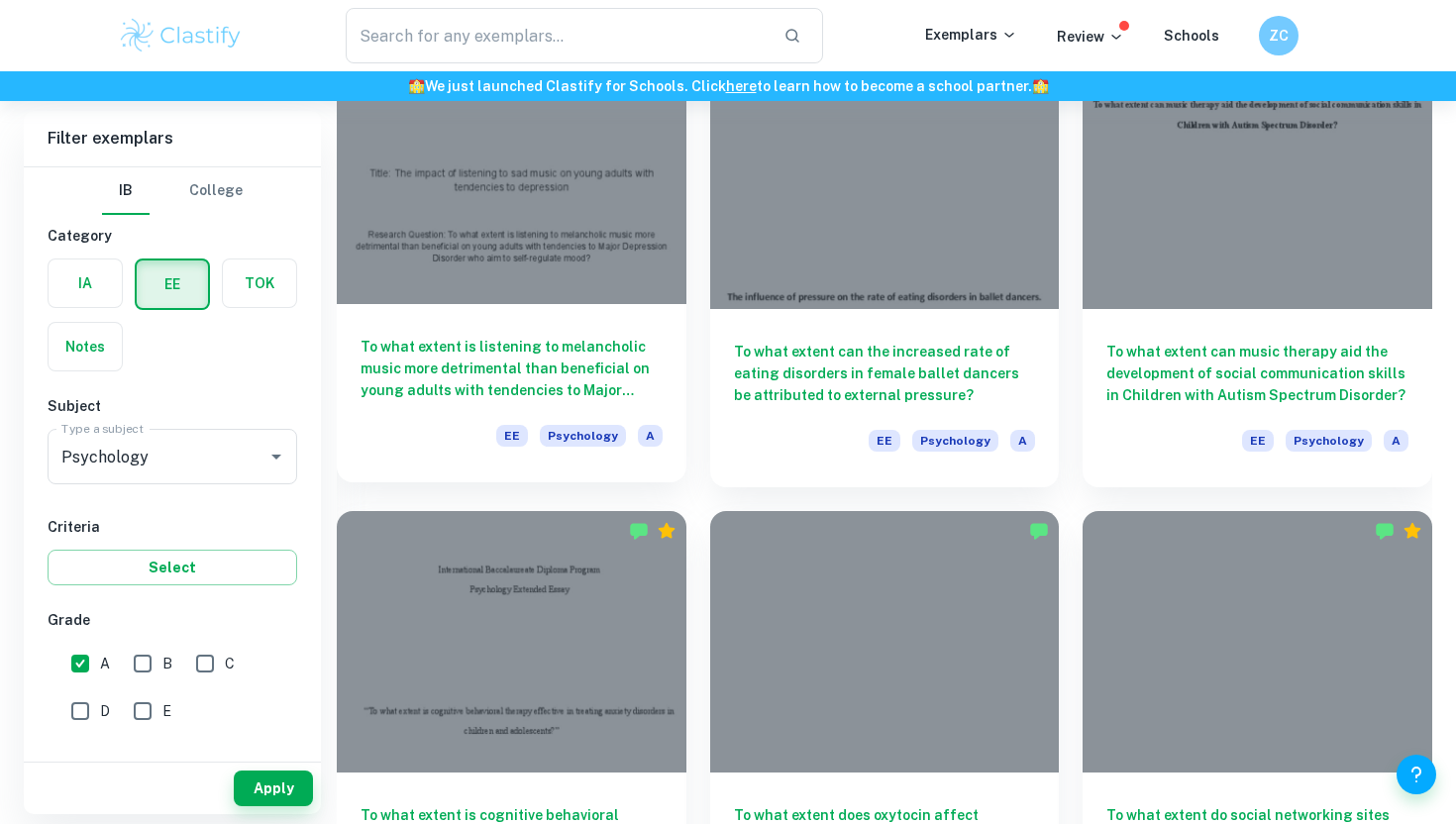 click on "To what extent is listening to melancholic music more detrimental than beneficial on young adults with tendencies to Major Depression Disorder who aim to self-regulate mood? EE Psychology A" at bounding box center (511, 393) 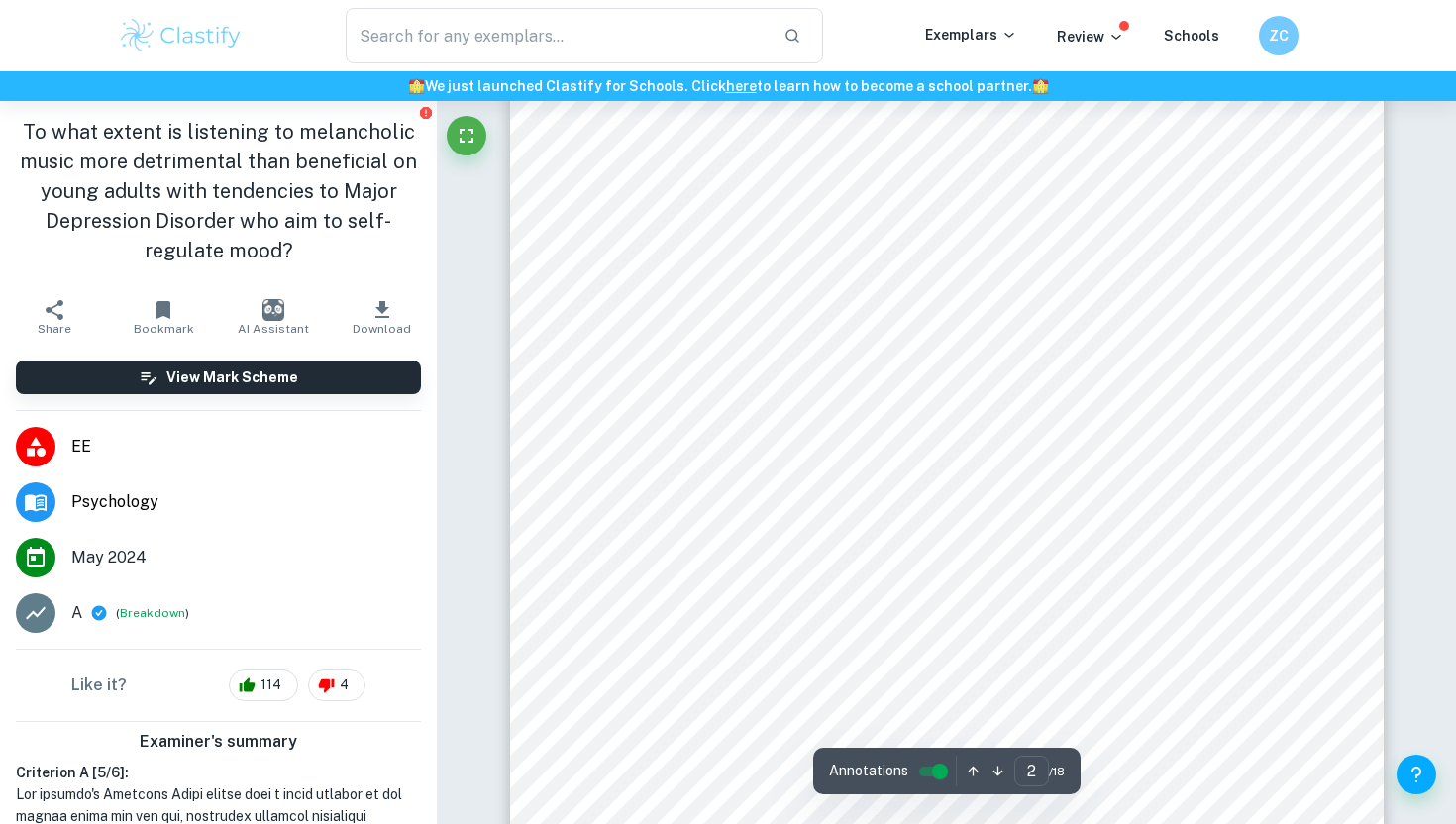 scroll, scrollTop: 1767, scrollLeft: 0, axis: vertical 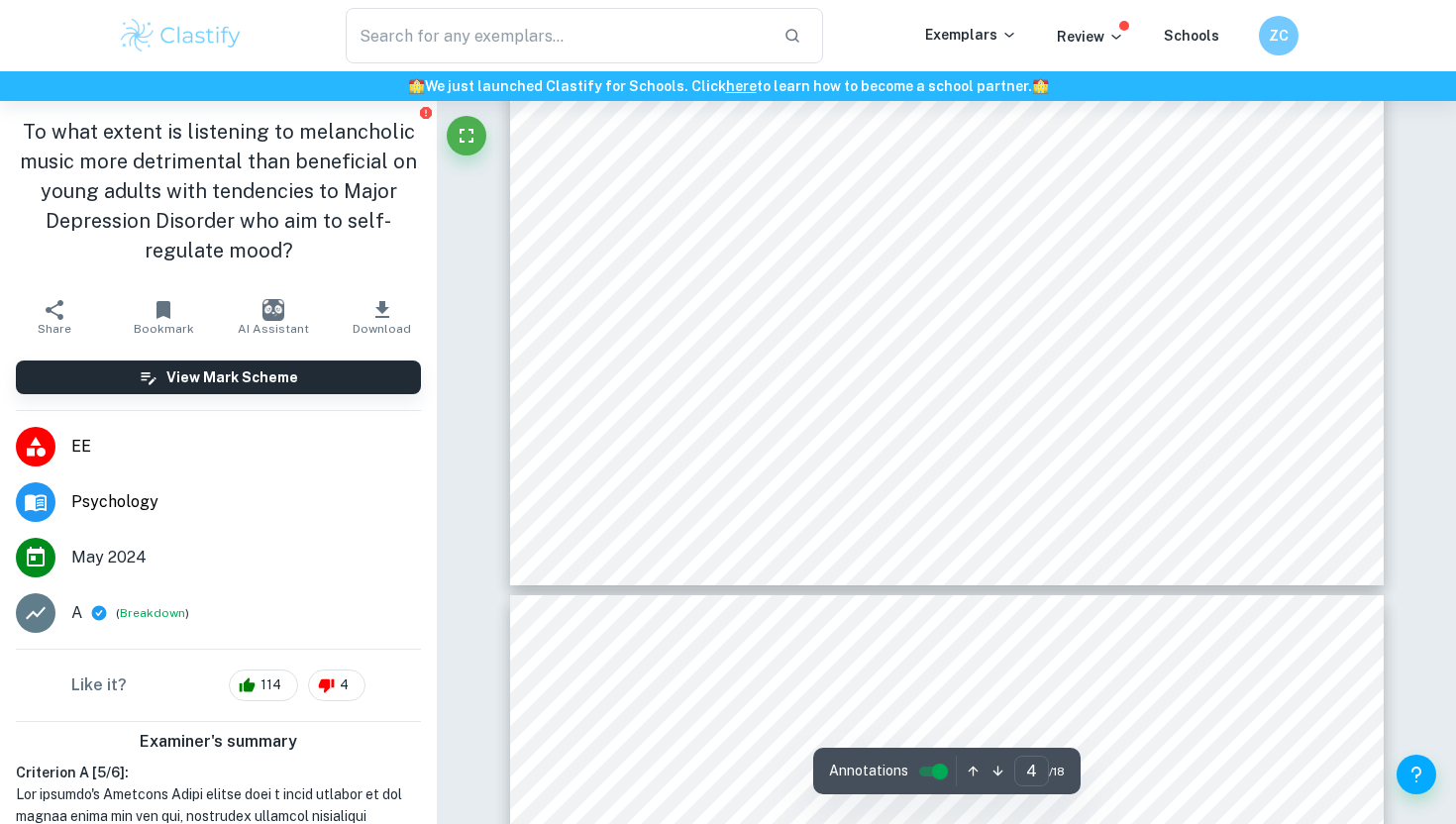 type on "5" 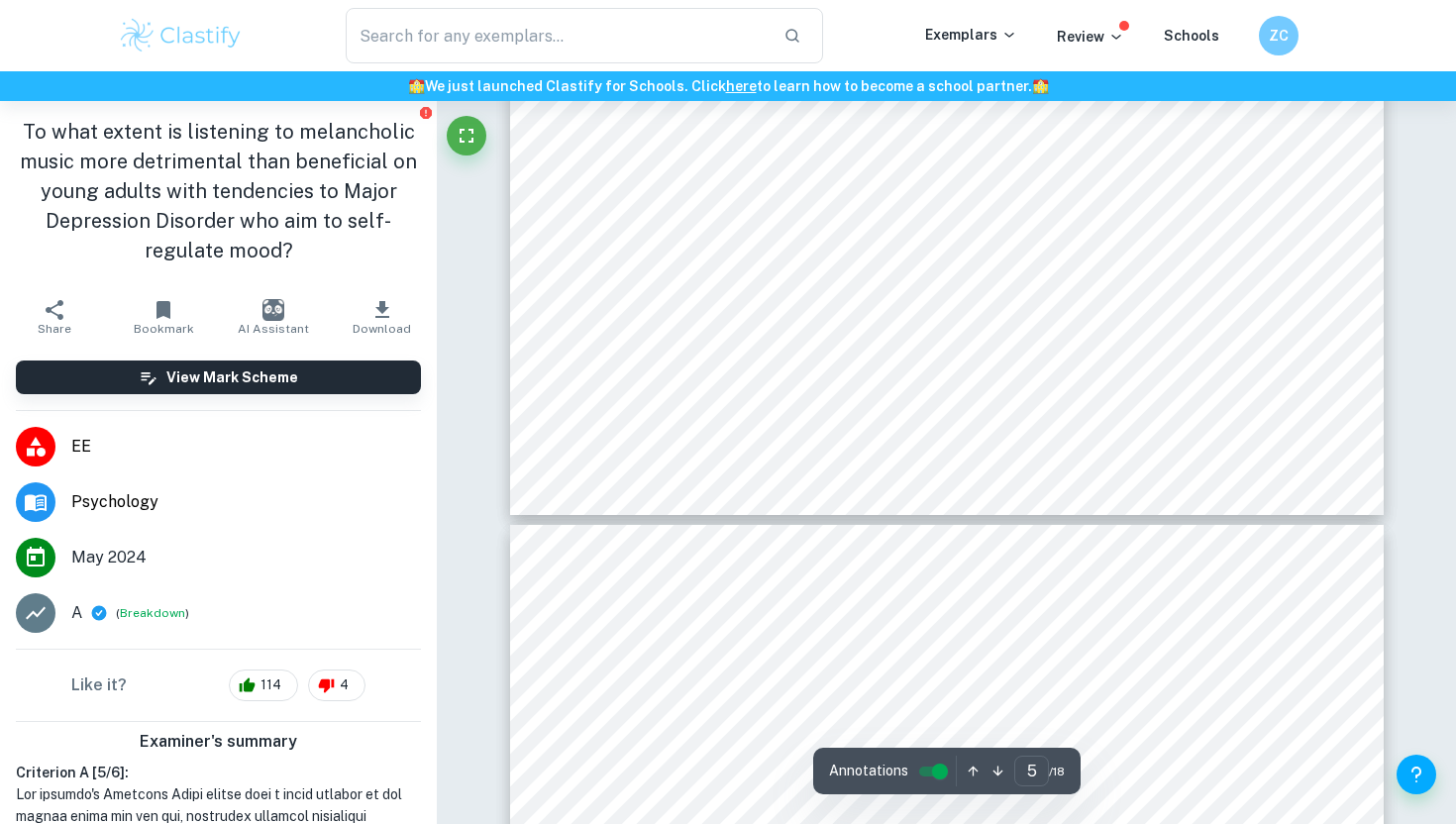 scroll, scrollTop: 5958, scrollLeft: 0, axis: vertical 